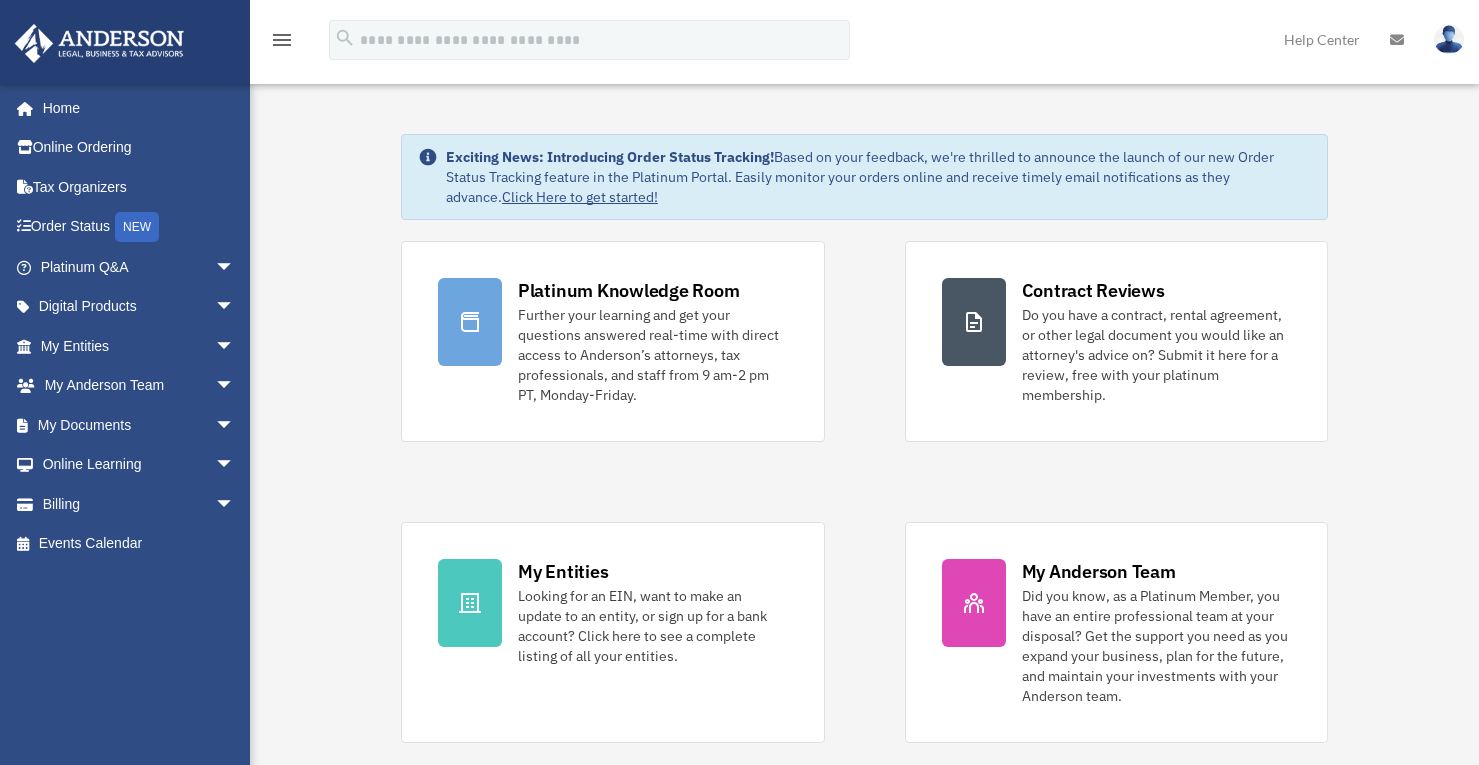scroll, scrollTop: 0, scrollLeft: 0, axis: both 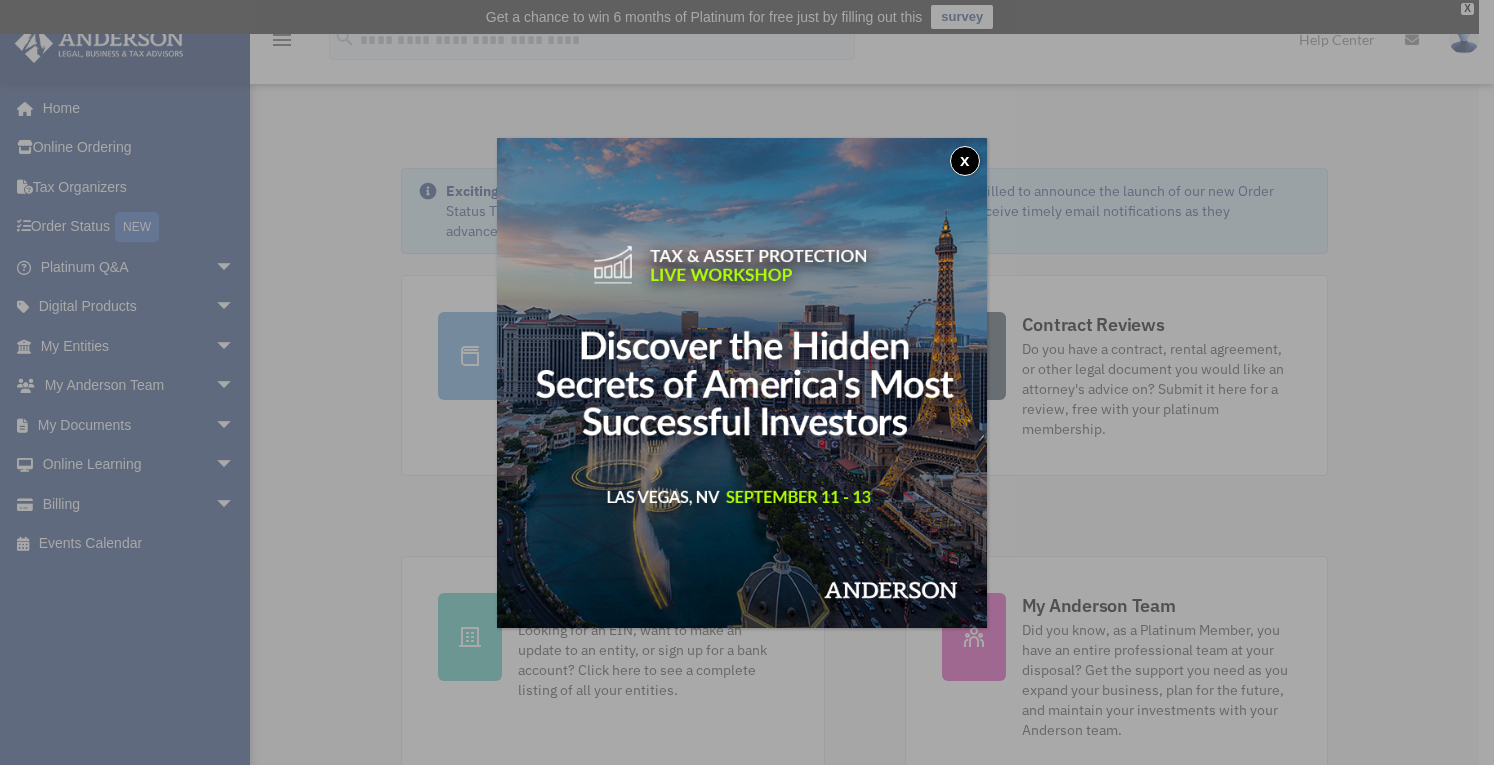 click on "x" at bounding box center (965, 161) 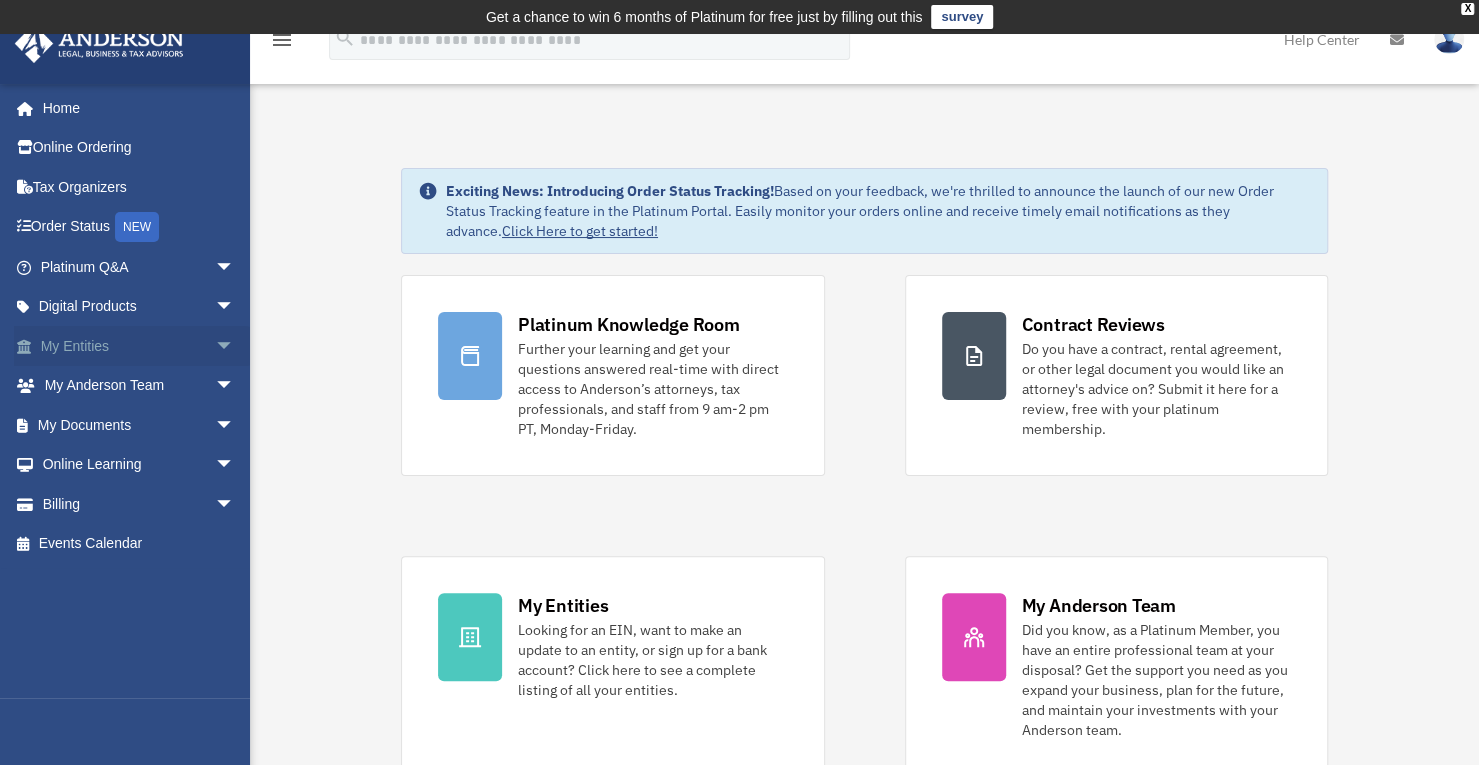 click on "My Entities arrow_drop_down" at bounding box center [139, 346] 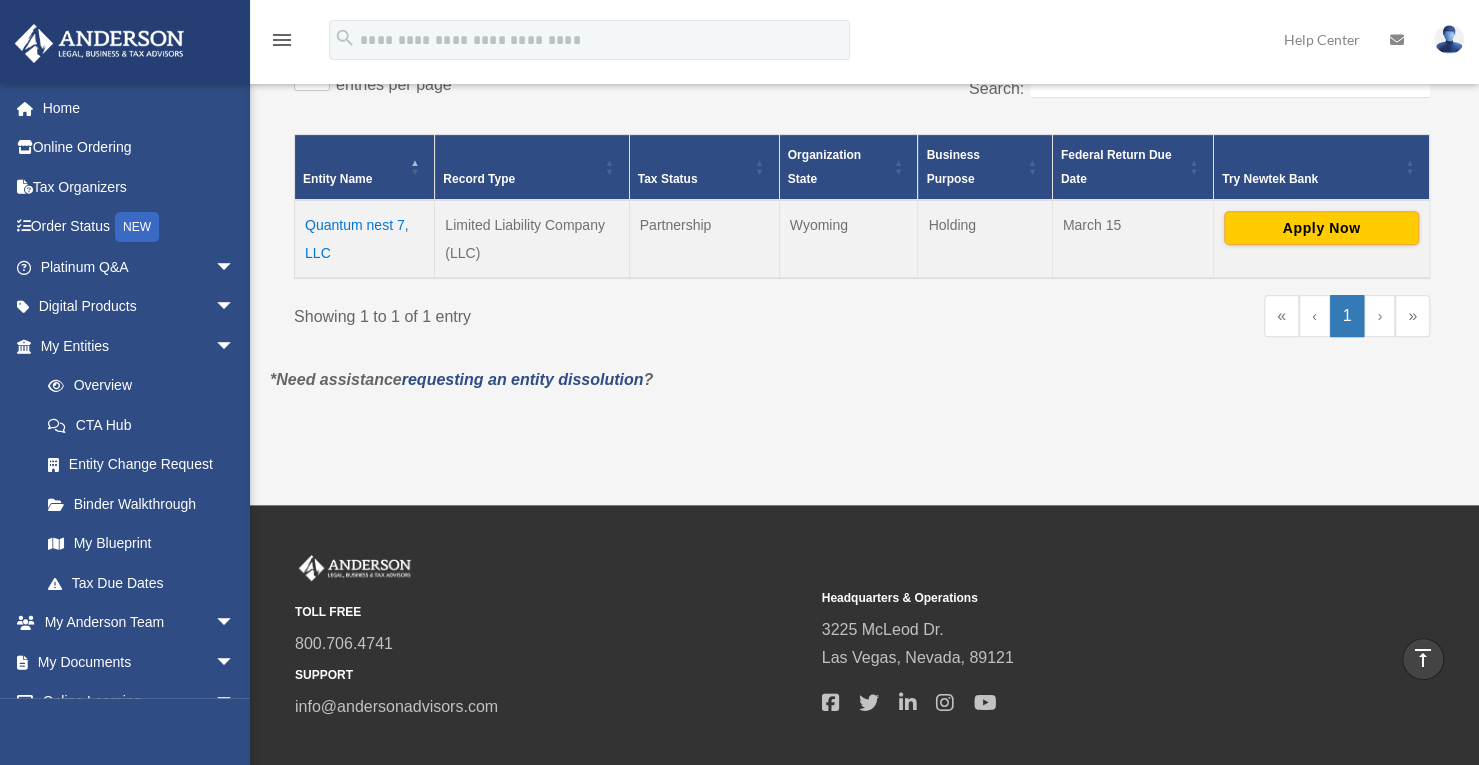 scroll, scrollTop: 100, scrollLeft: 0, axis: vertical 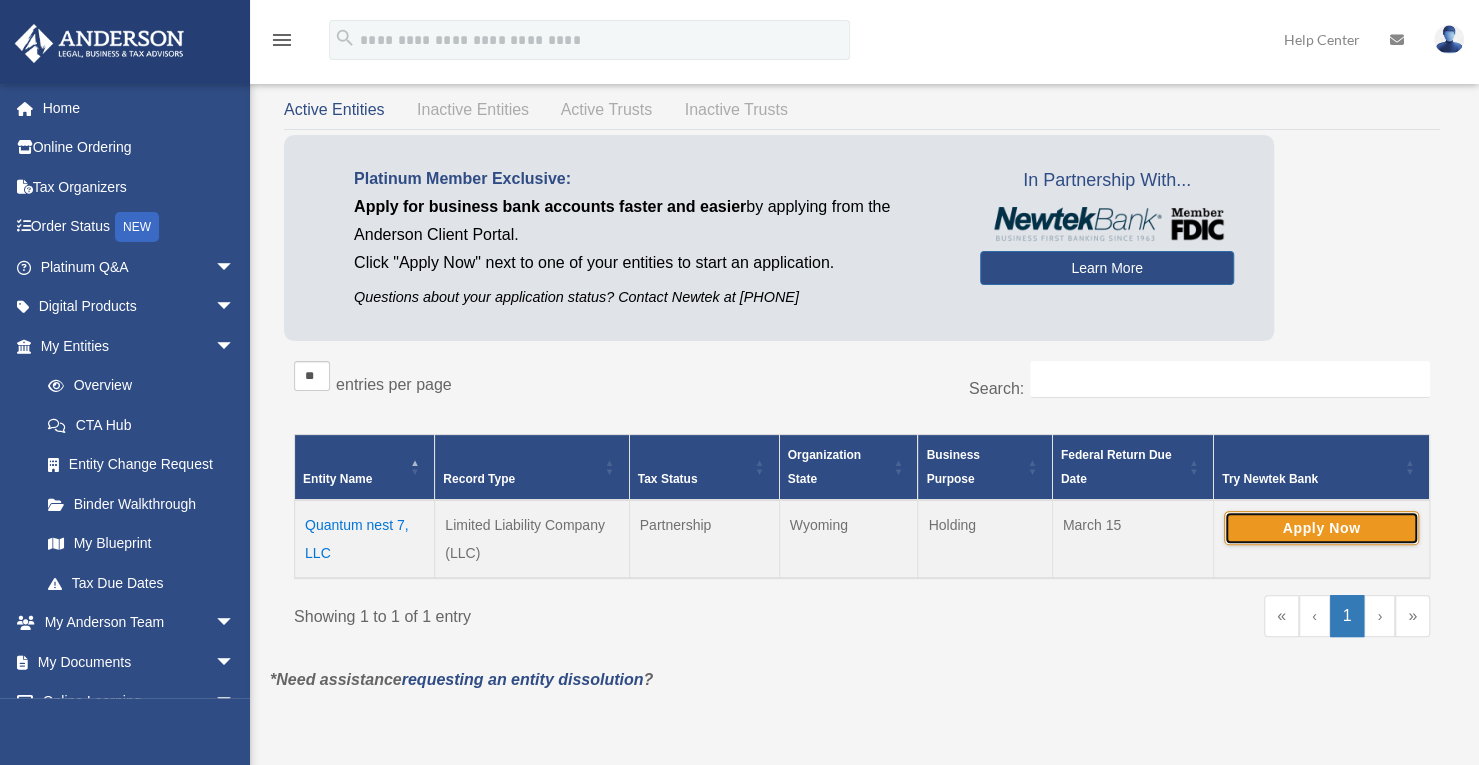 click on "Apply
Now" at bounding box center (1321, 528) 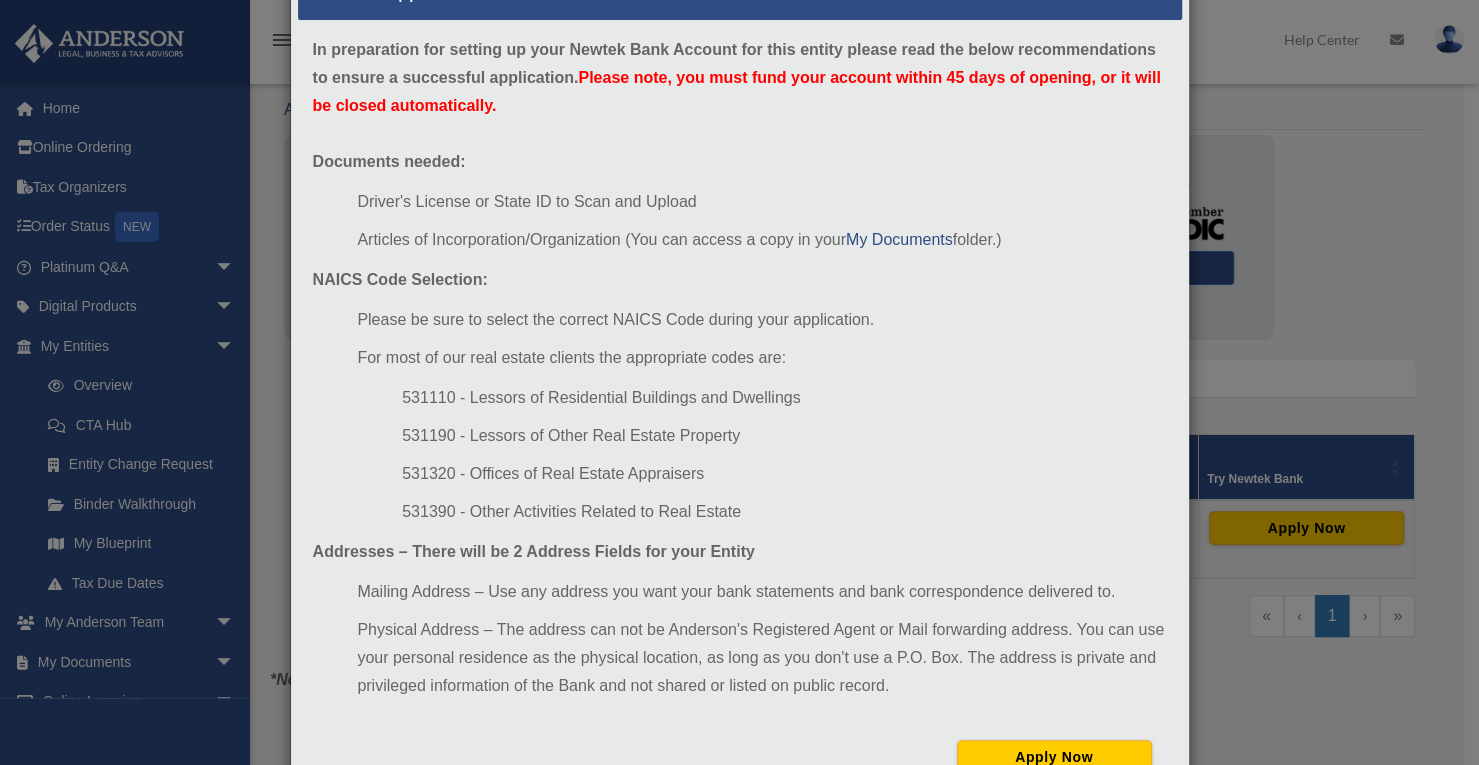 scroll, scrollTop: 0, scrollLeft: 0, axis: both 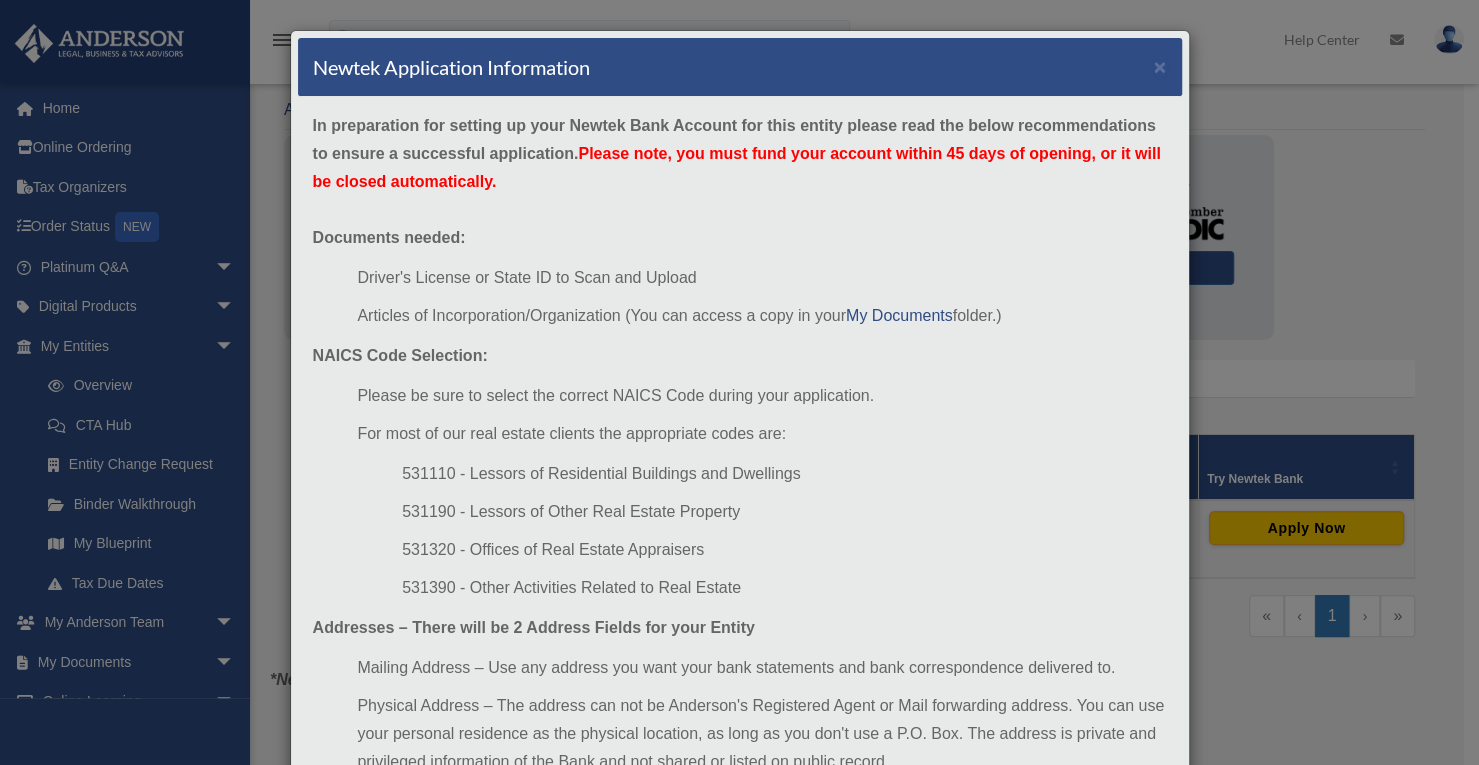click on "Newtek Application Information
×" at bounding box center [740, 67] 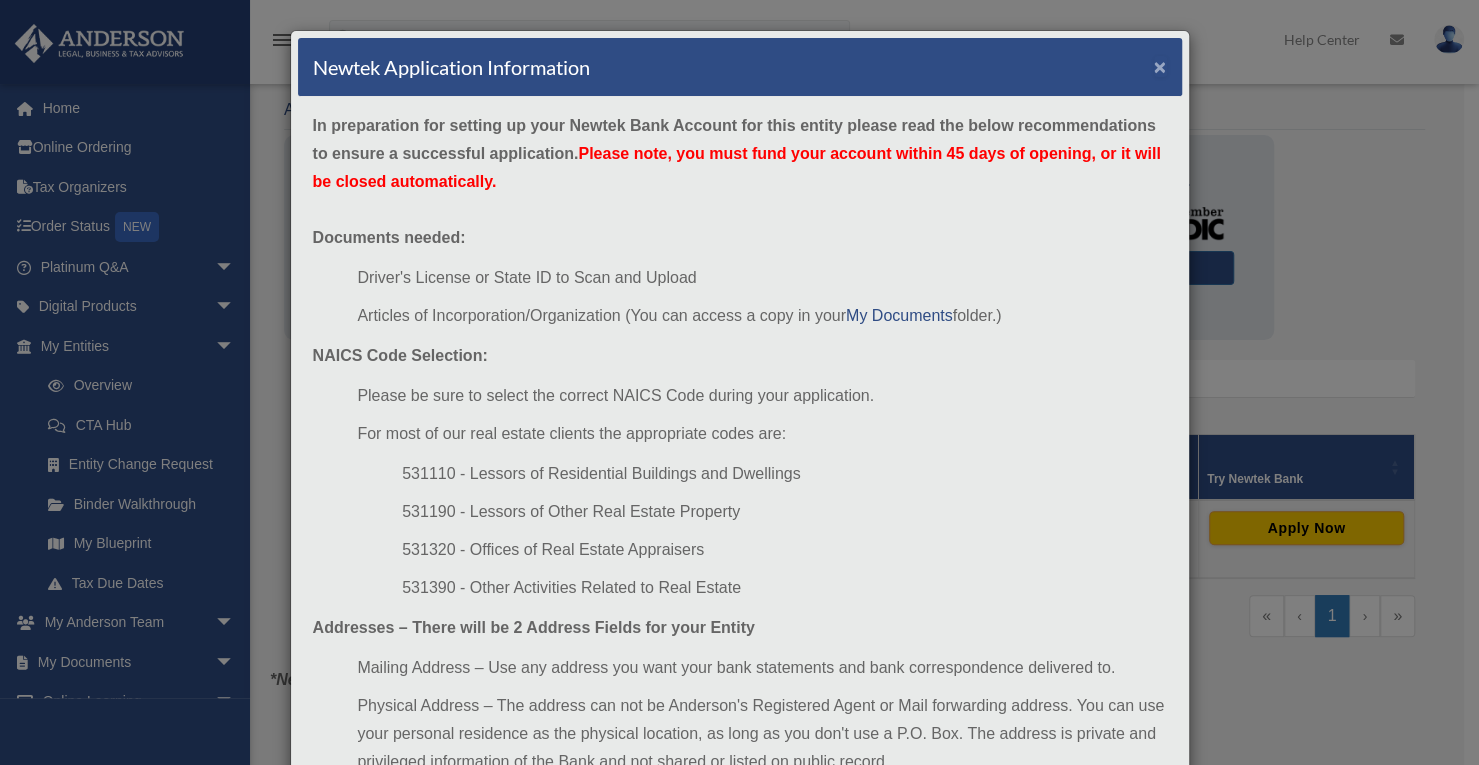 click on "×" at bounding box center (1160, 66) 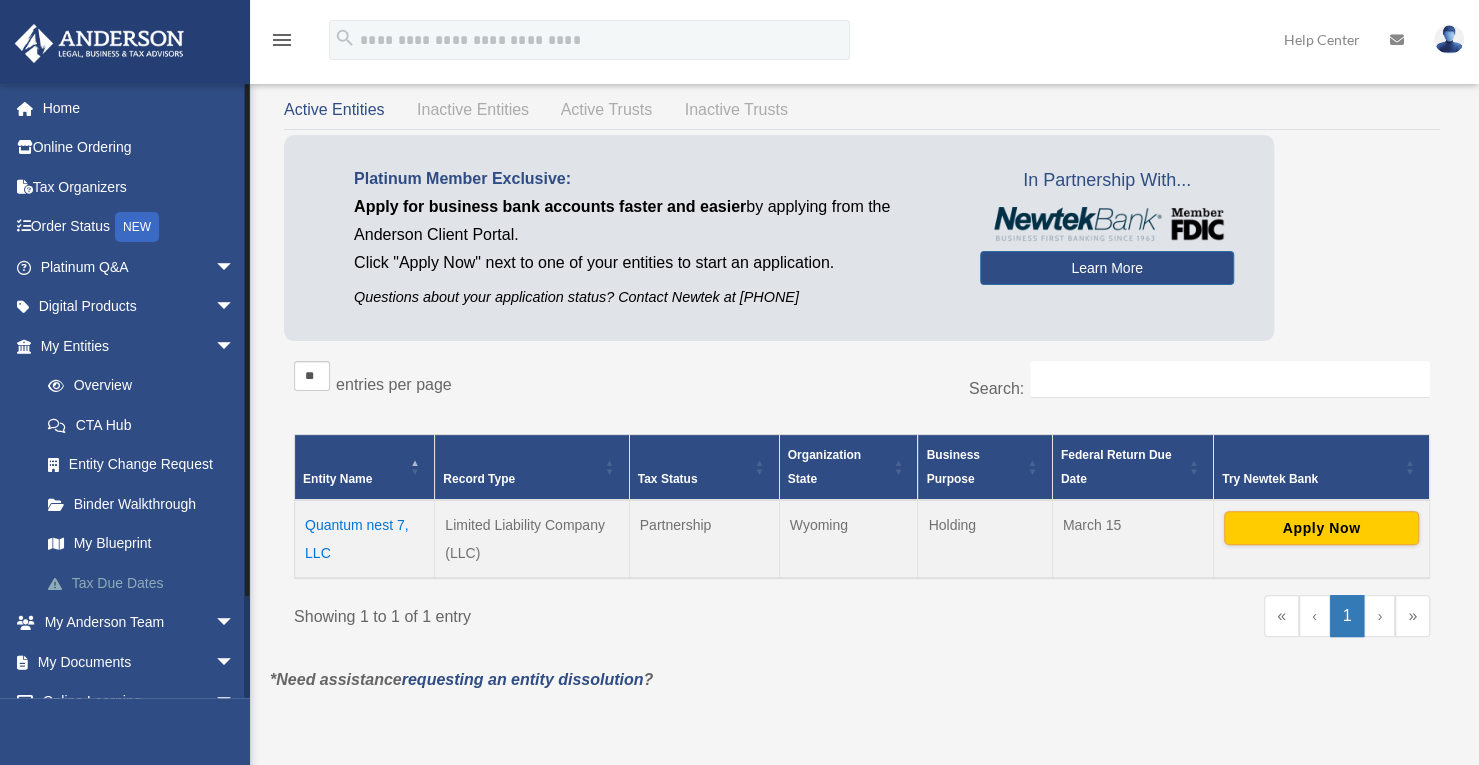 click on "Tax Due Dates" at bounding box center (146, 583) 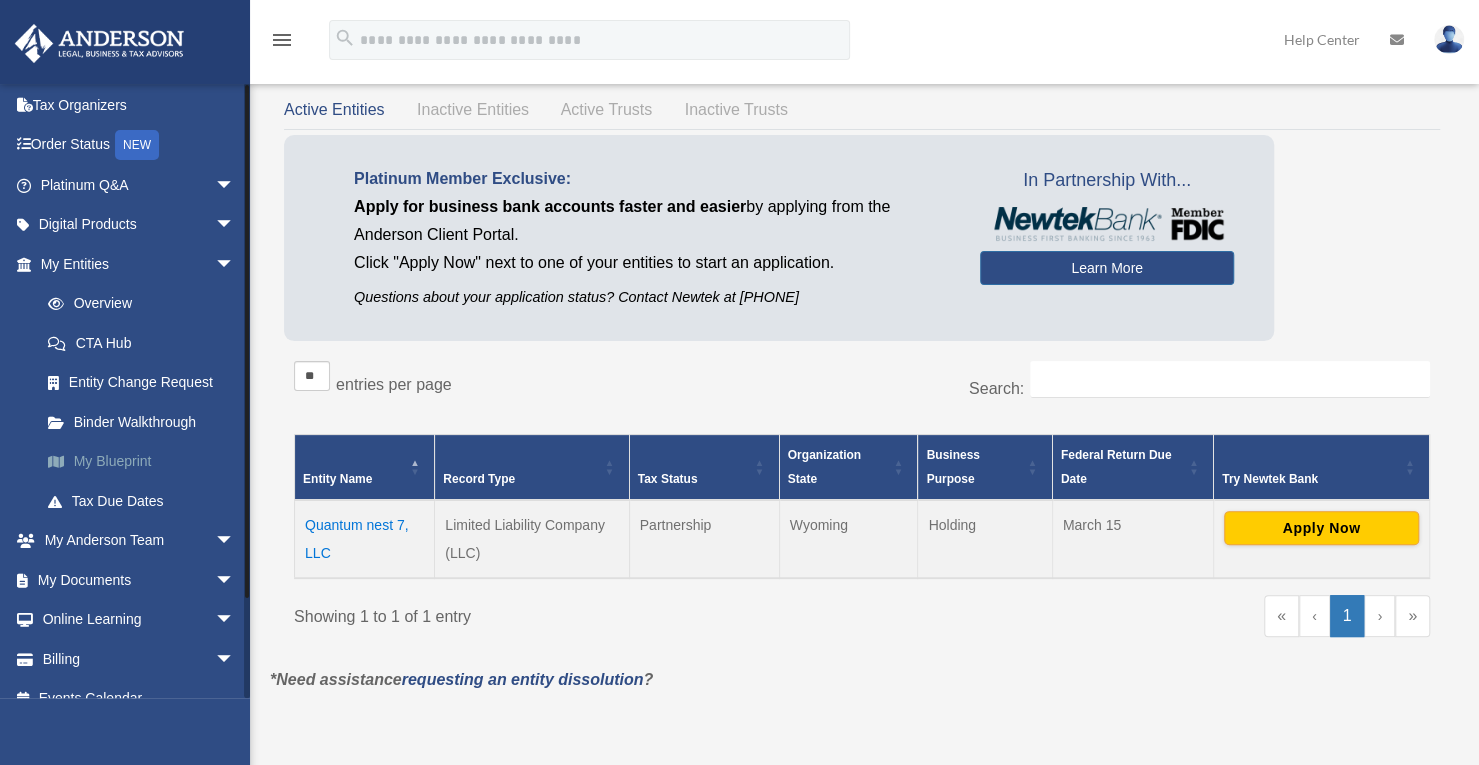 scroll, scrollTop: 100, scrollLeft: 0, axis: vertical 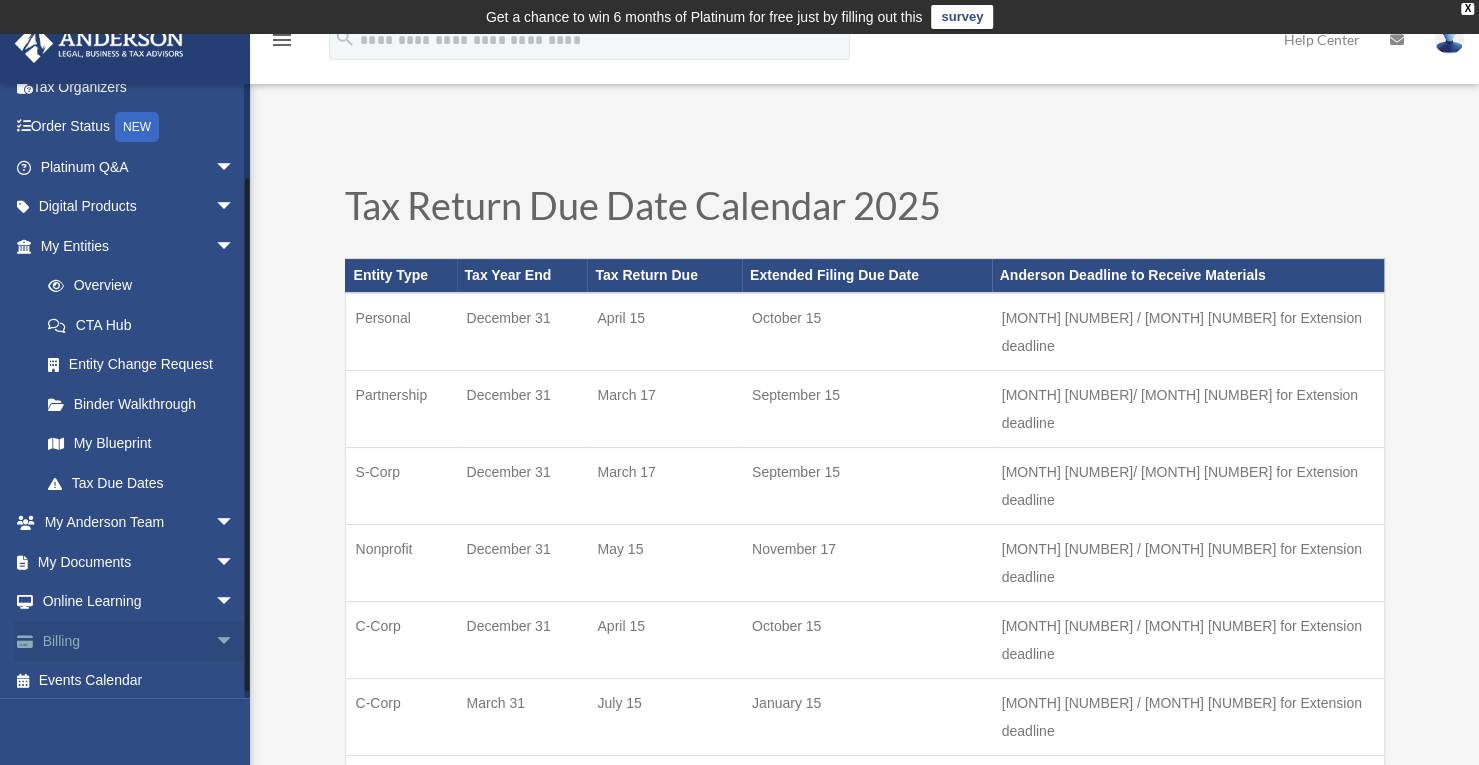 click on "Billing arrow_drop_down" at bounding box center (139, 641) 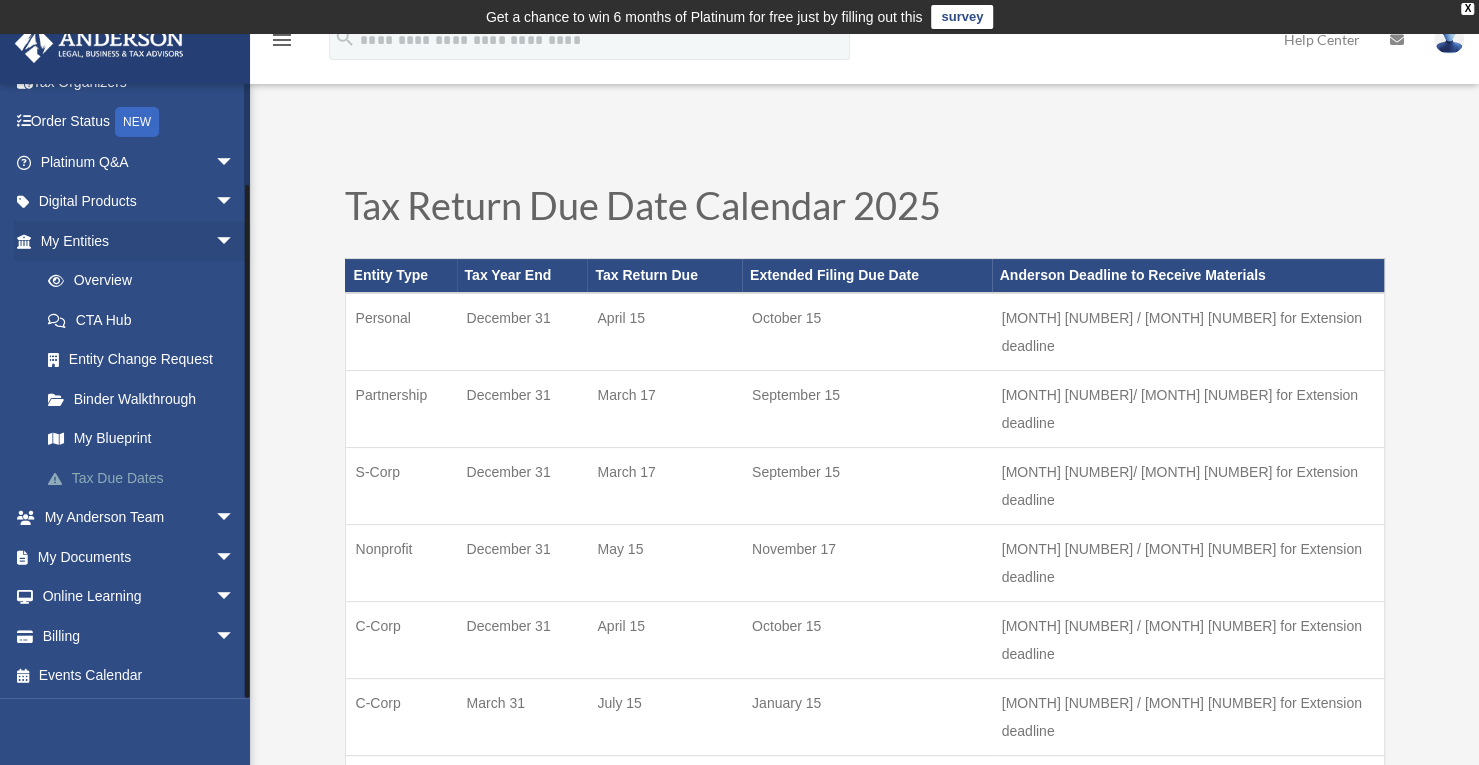 scroll, scrollTop: 106, scrollLeft: 0, axis: vertical 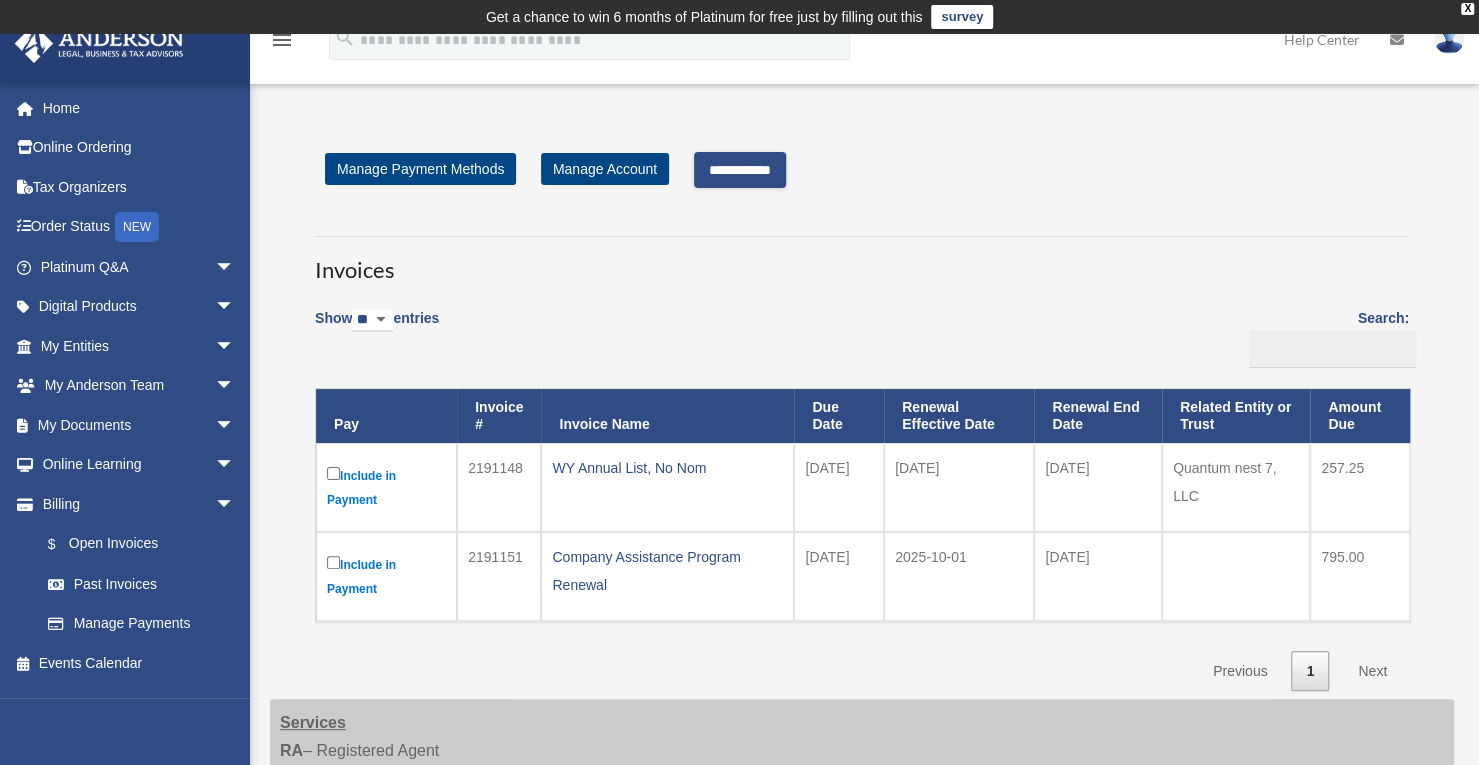 click on "**********" at bounding box center [740, 170] 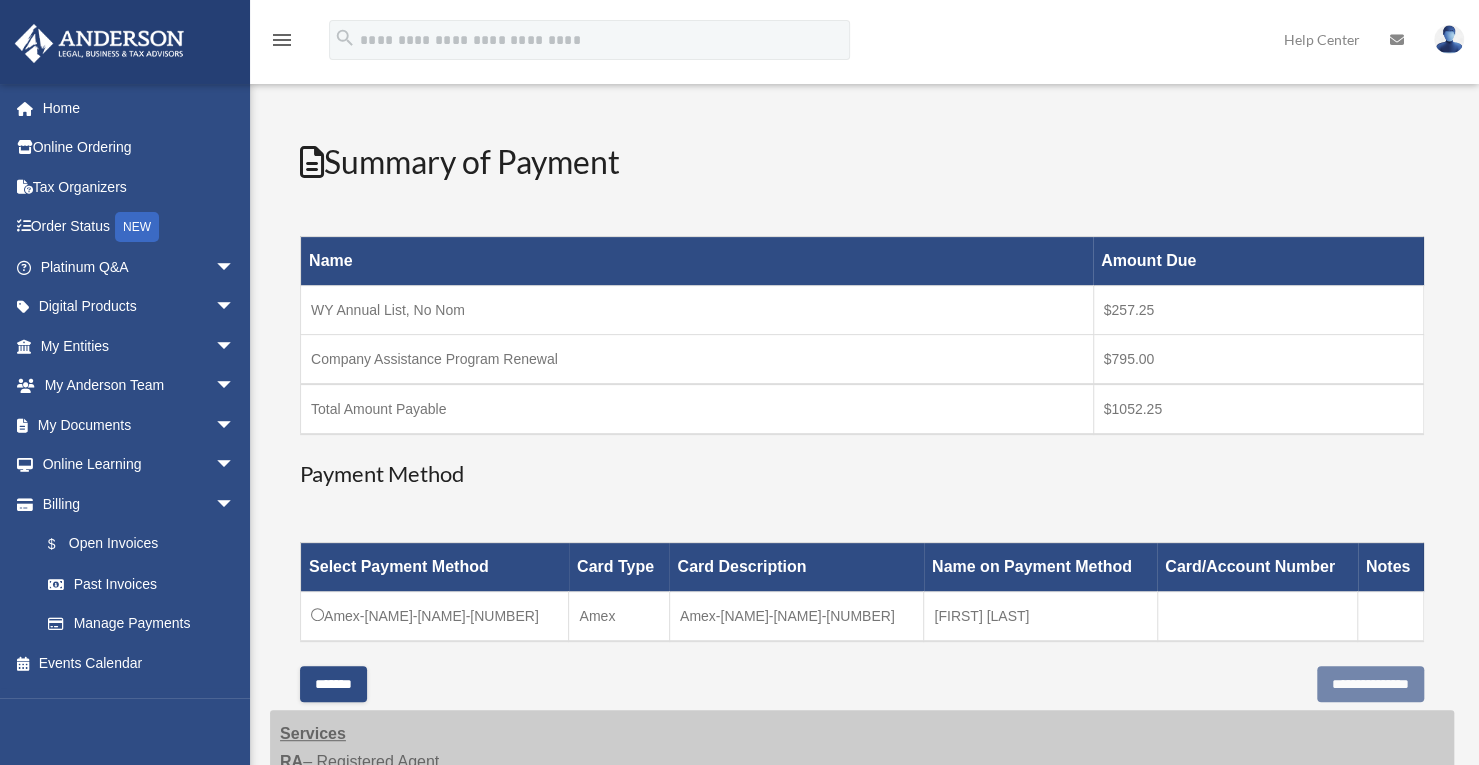 scroll, scrollTop: 400, scrollLeft: 0, axis: vertical 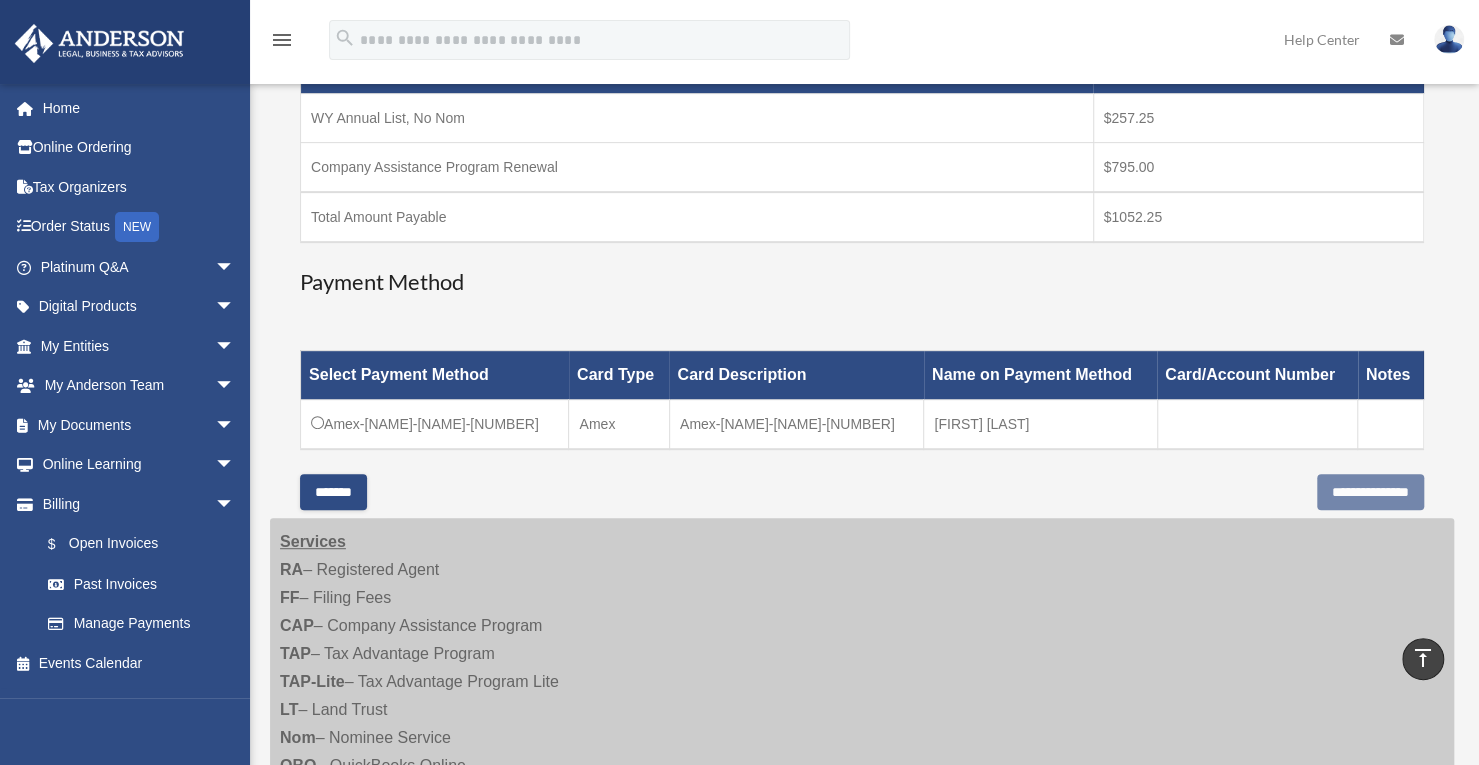 click on "*******" at bounding box center (333, 492) 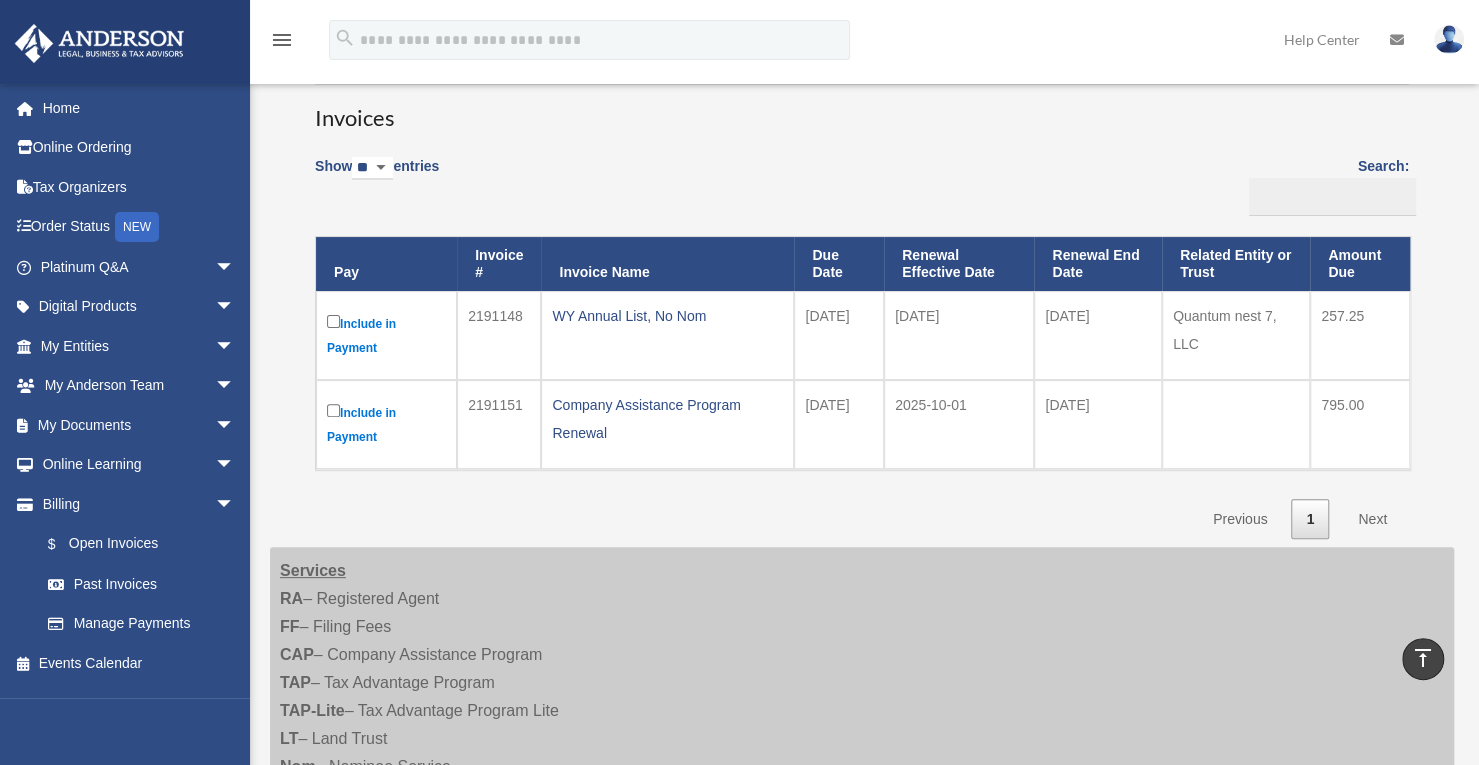 scroll, scrollTop: 0, scrollLeft: 0, axis: both 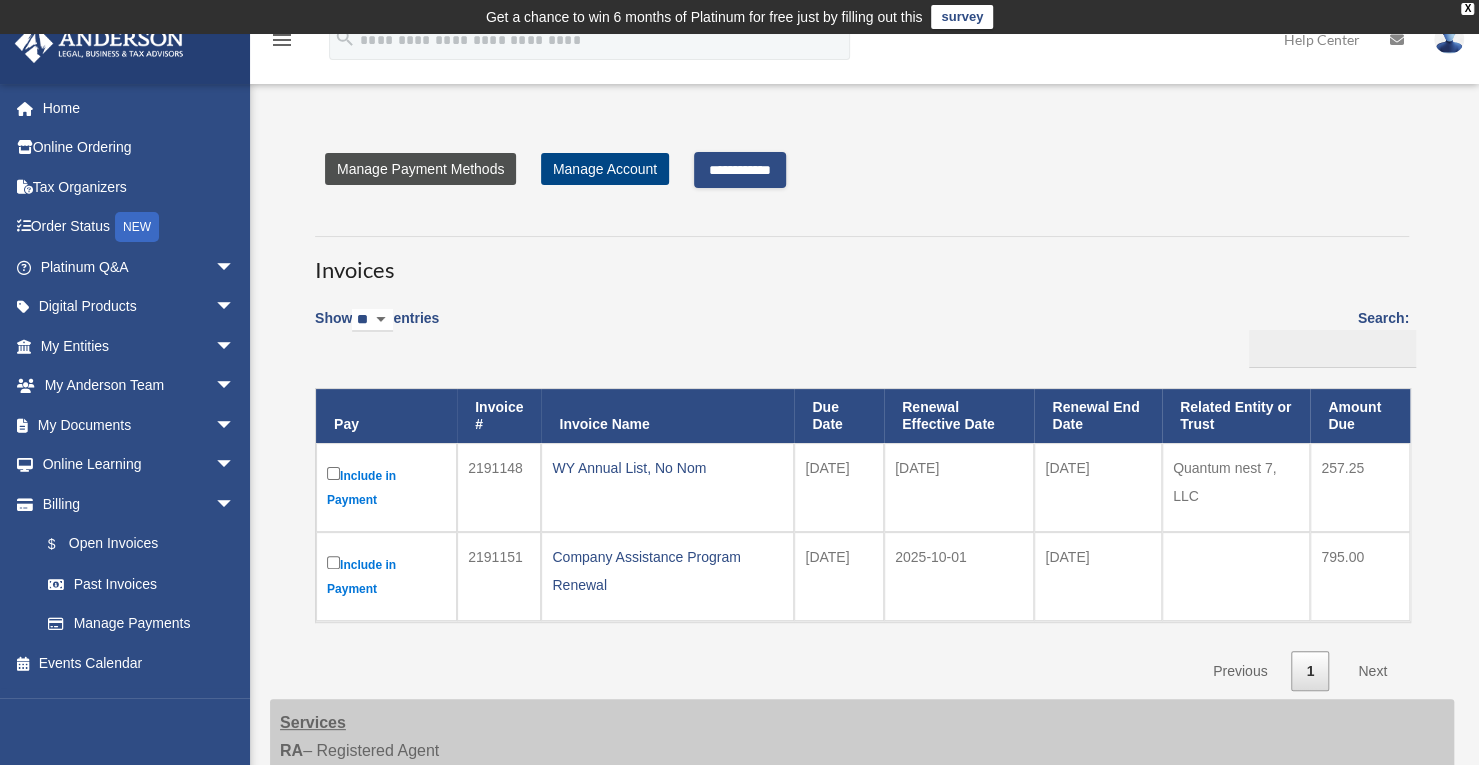 click on "Manage Payment Methods" at bounding box center (420, 169) 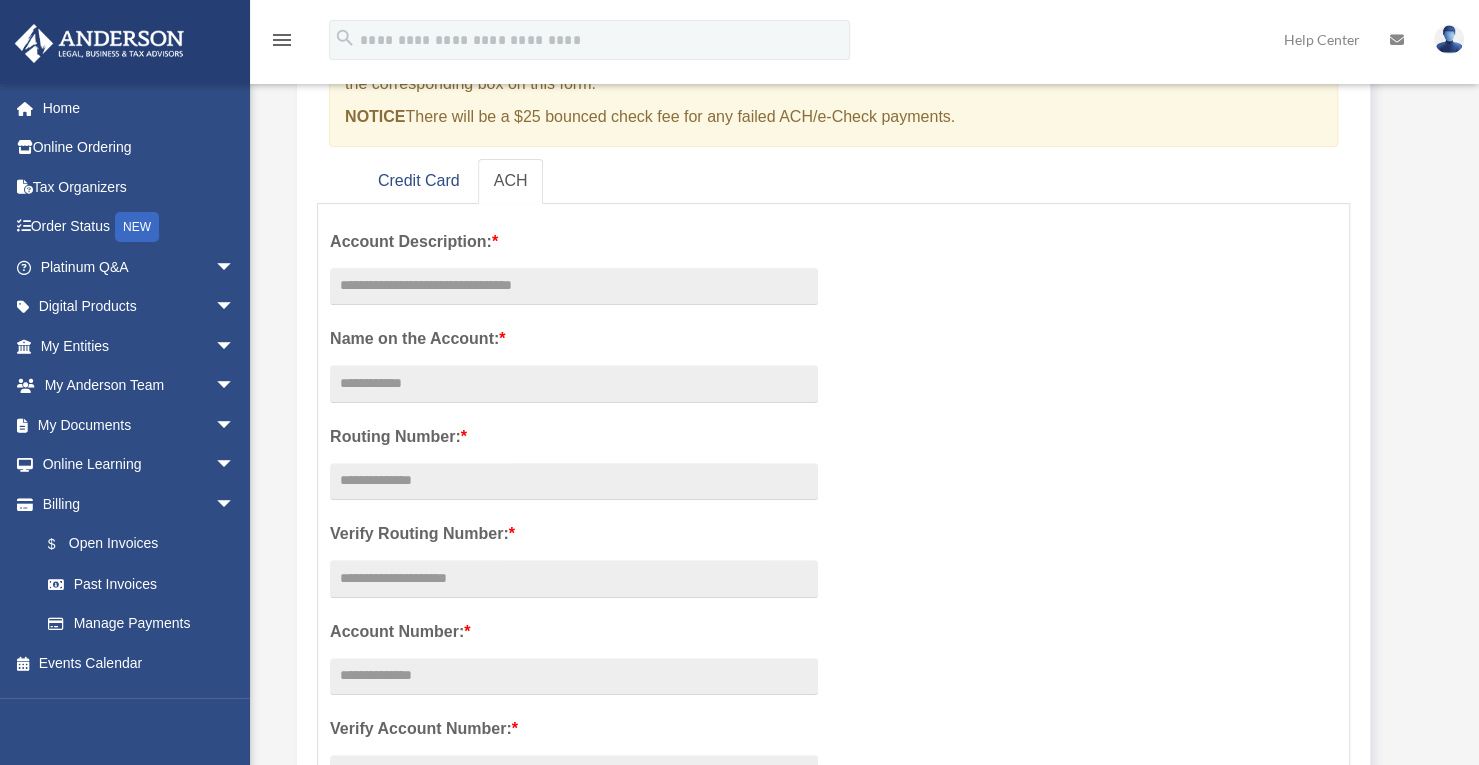 scroll, scrollTop: 300, scrollLeft: 0, axis: vertical 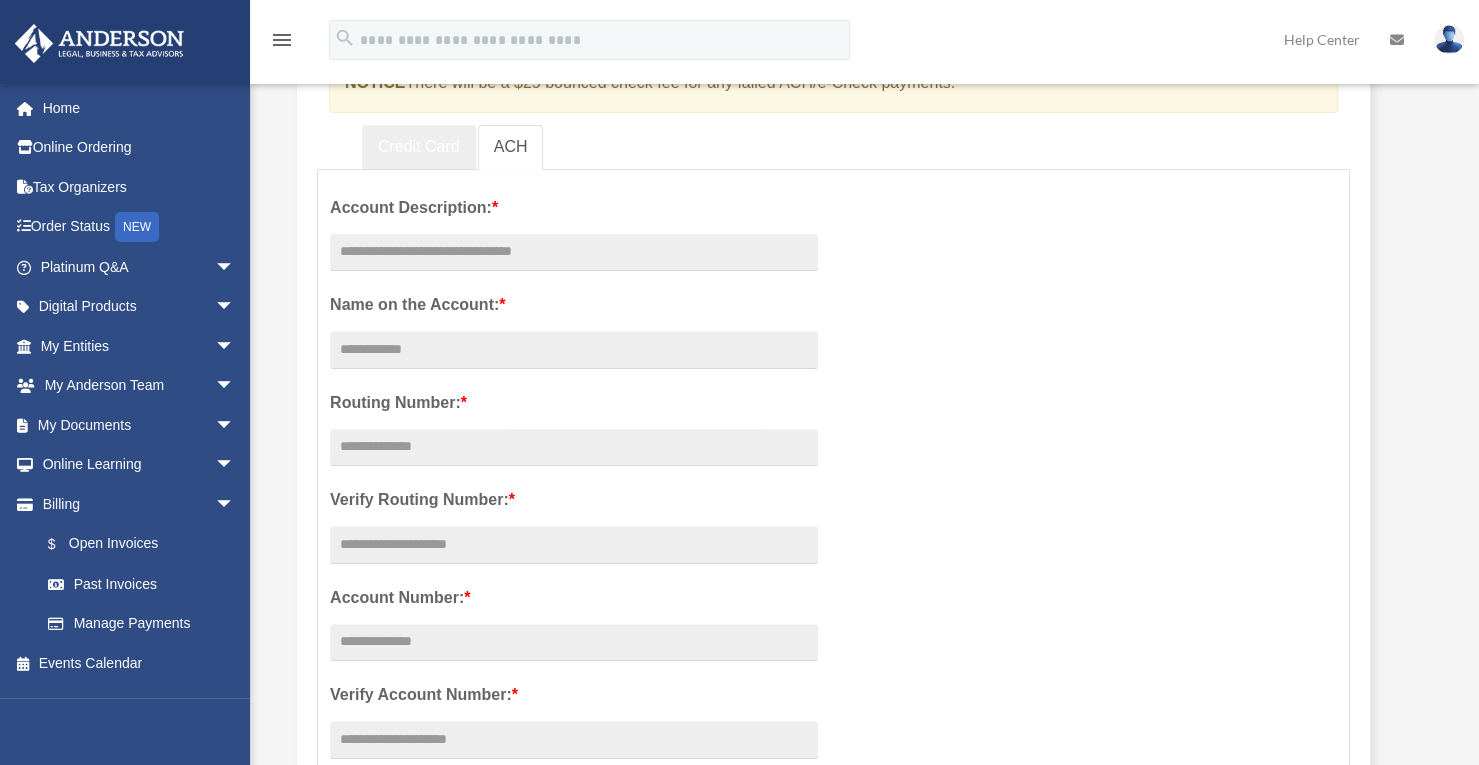 click on "Credit Card" at bounding box center (419, 147) 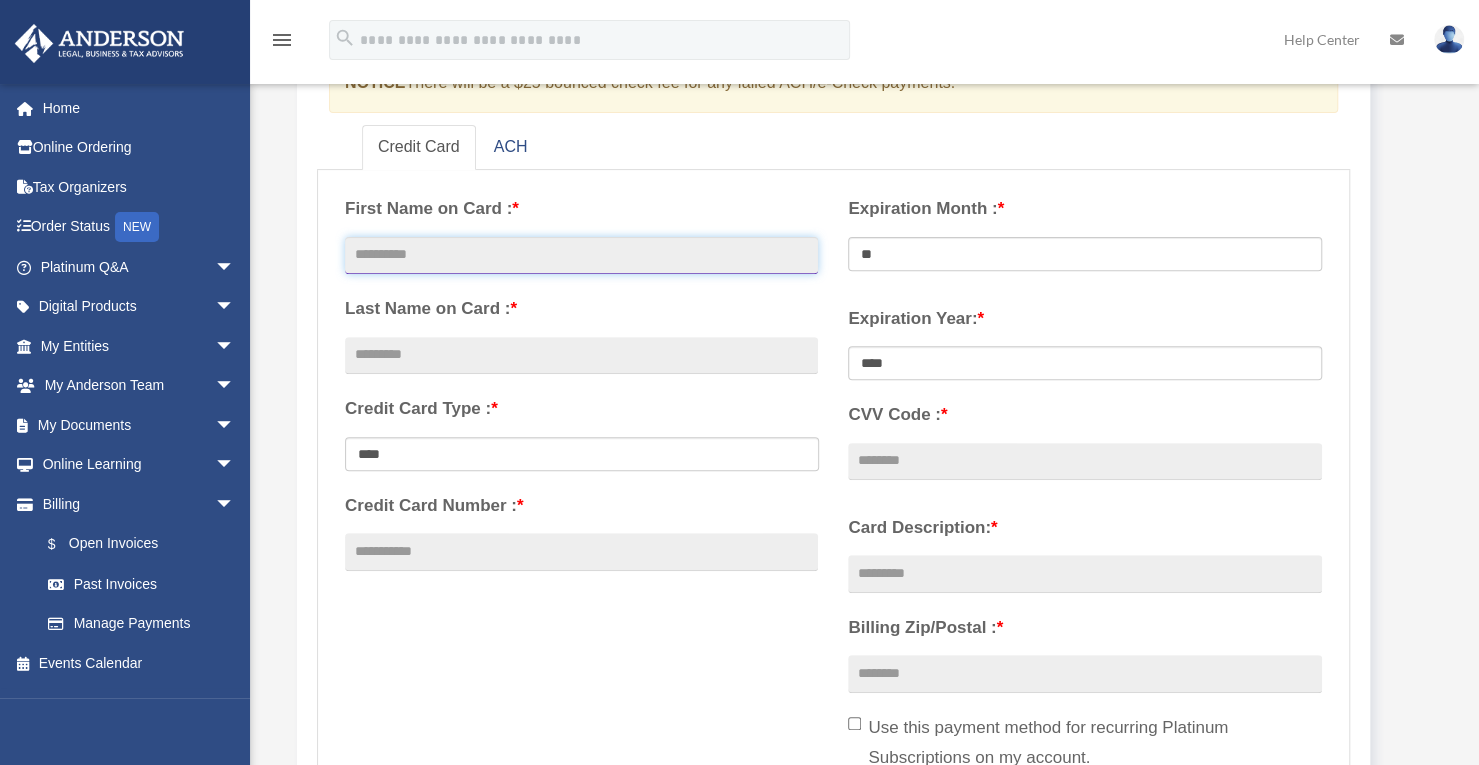click at bounding box center (581, 256) 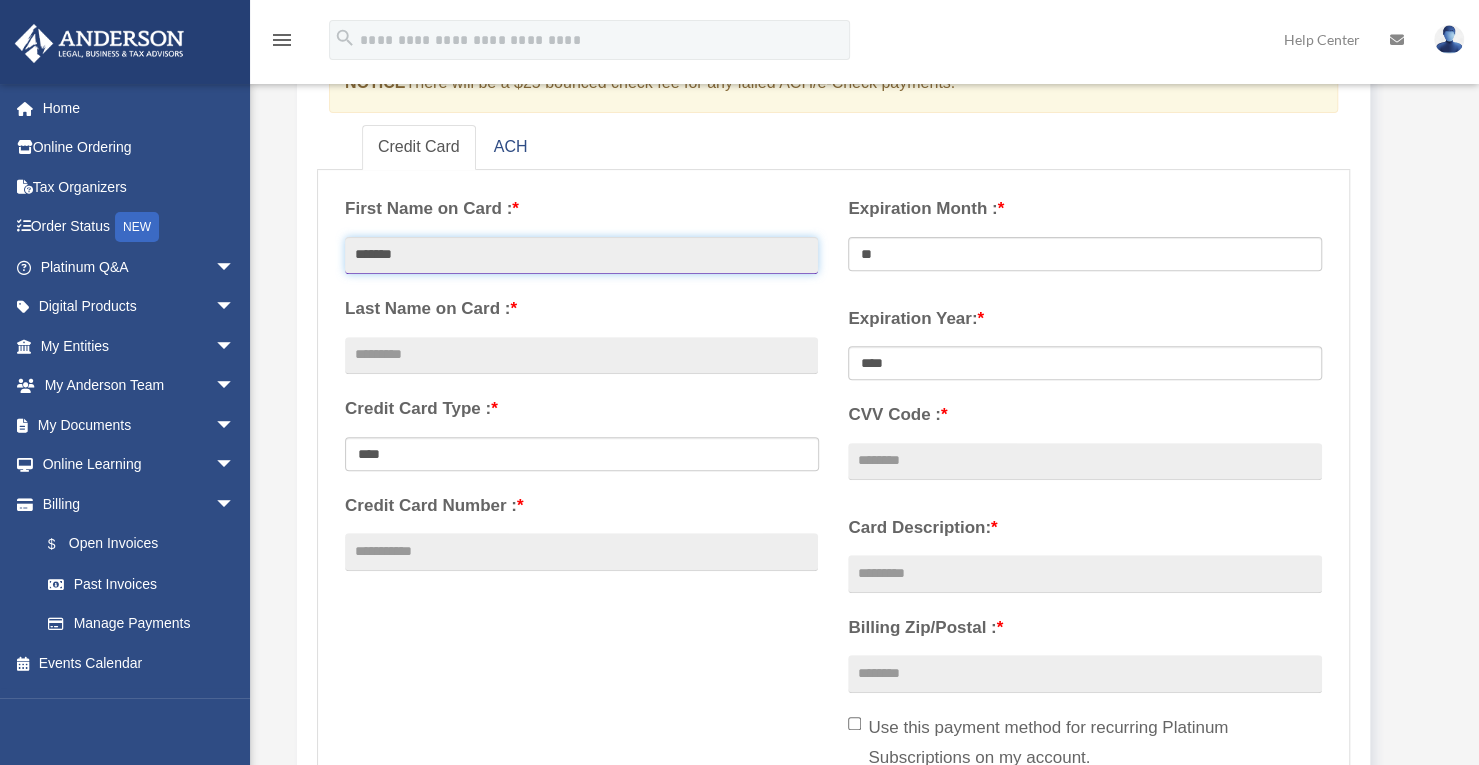 type on "*******" 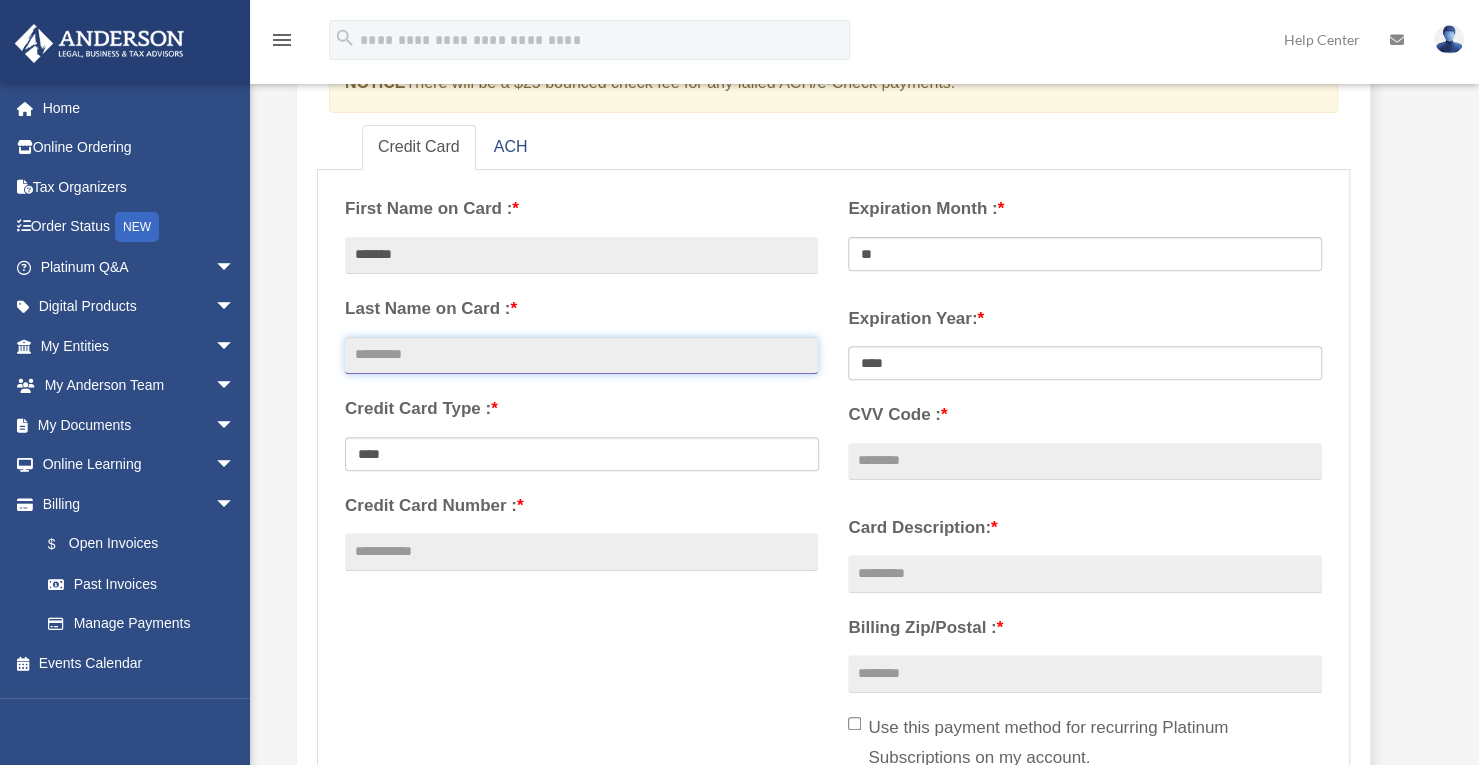 click at bounding box center (581, 356) 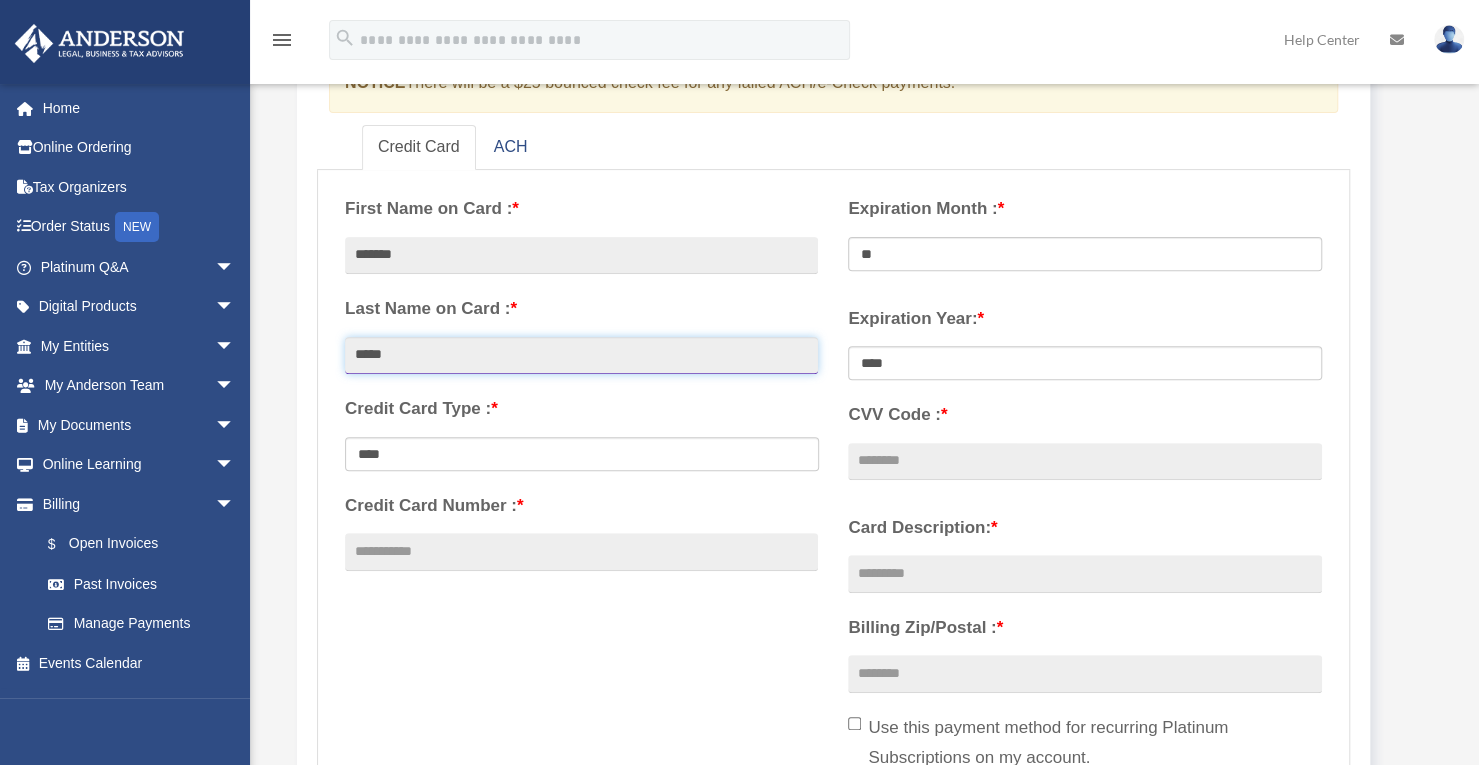 type on "*****" 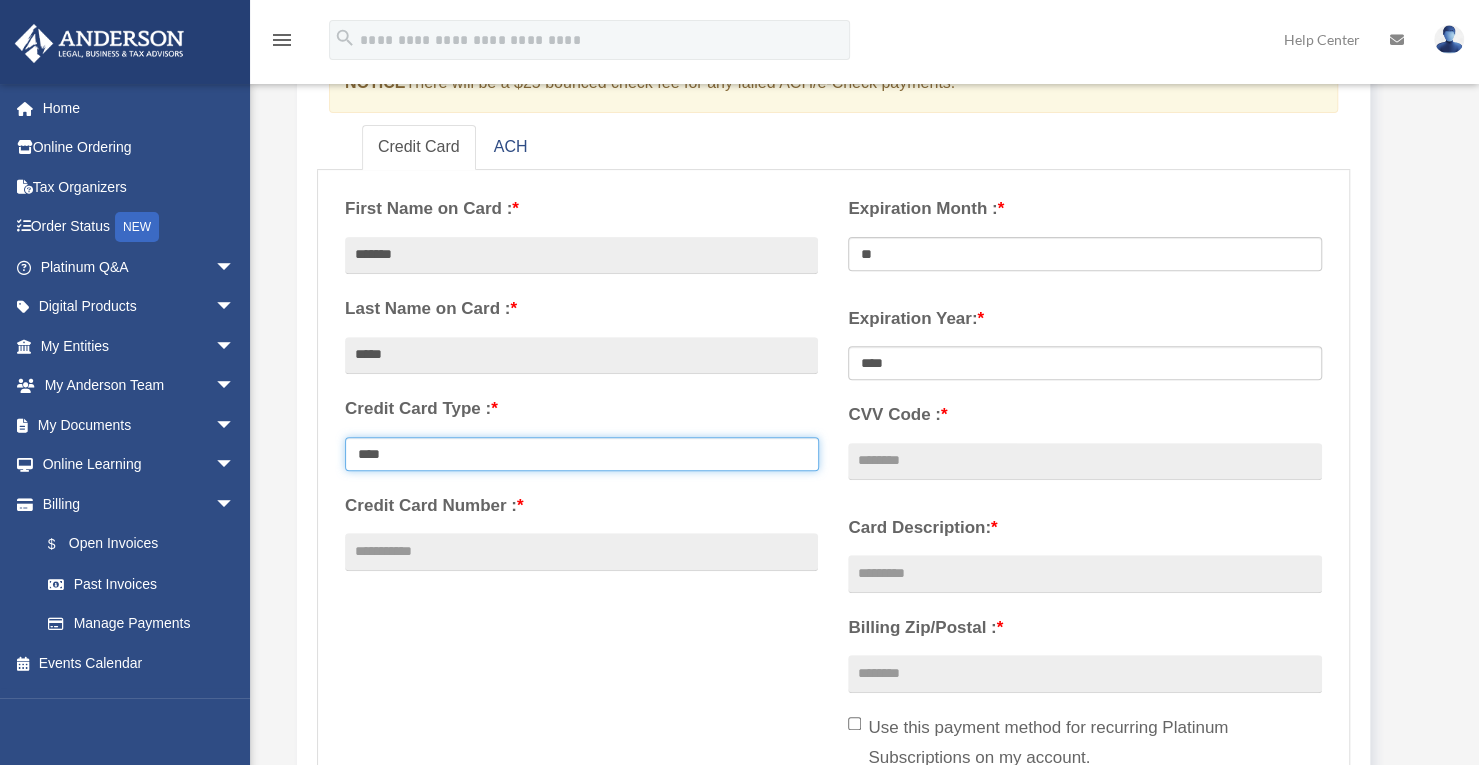 click on "**********" at bounding box center [582, 454] 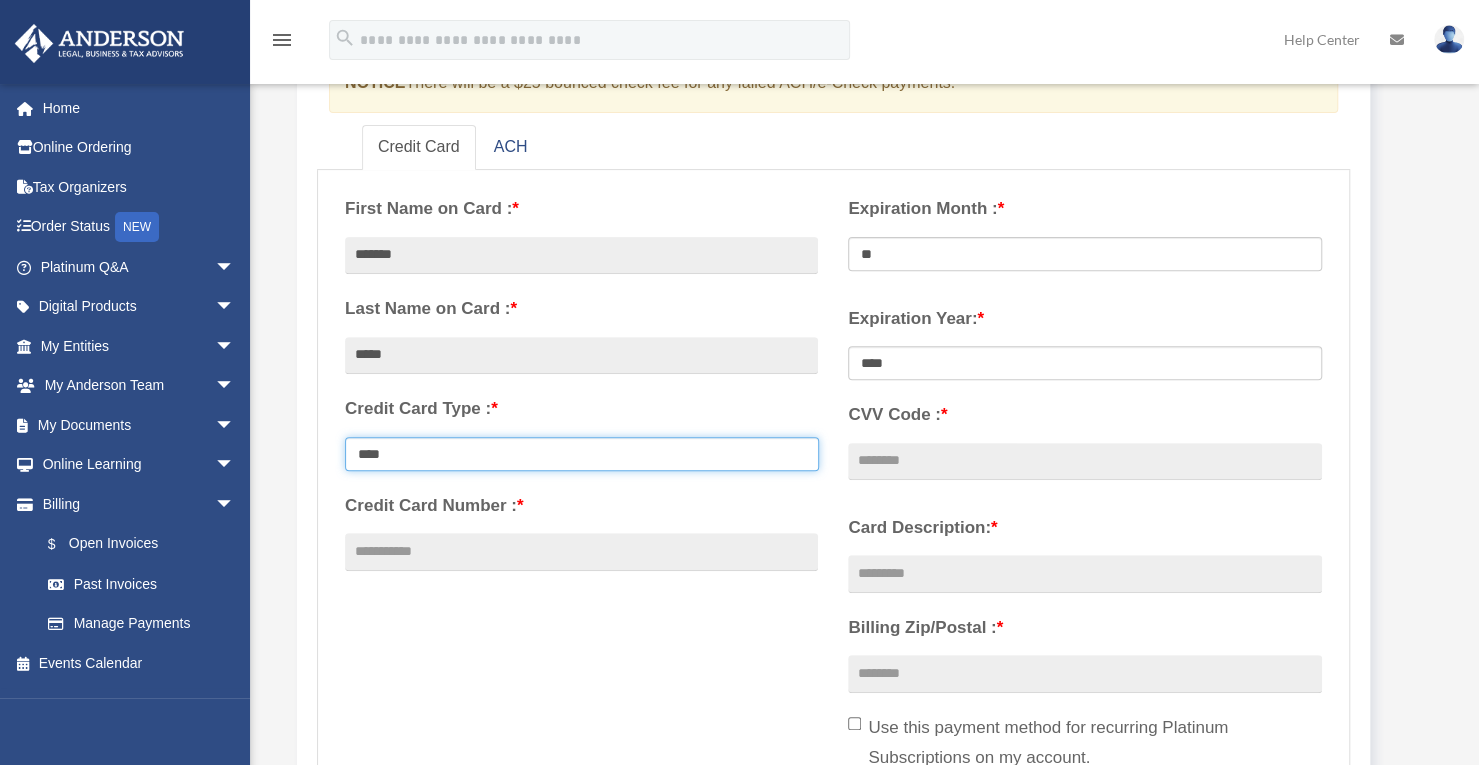 select on "********" 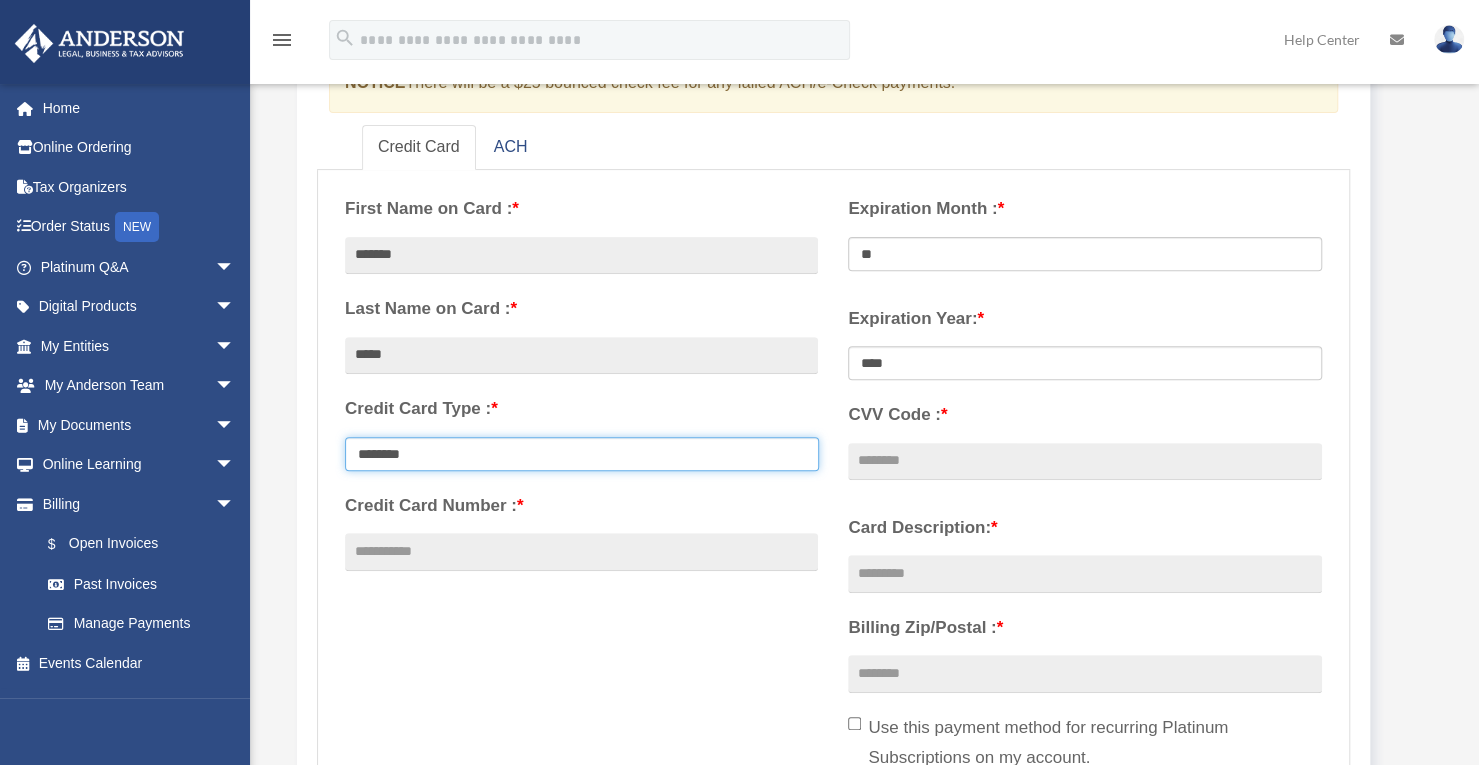 click on "**********" at bounding box center [582, 454] 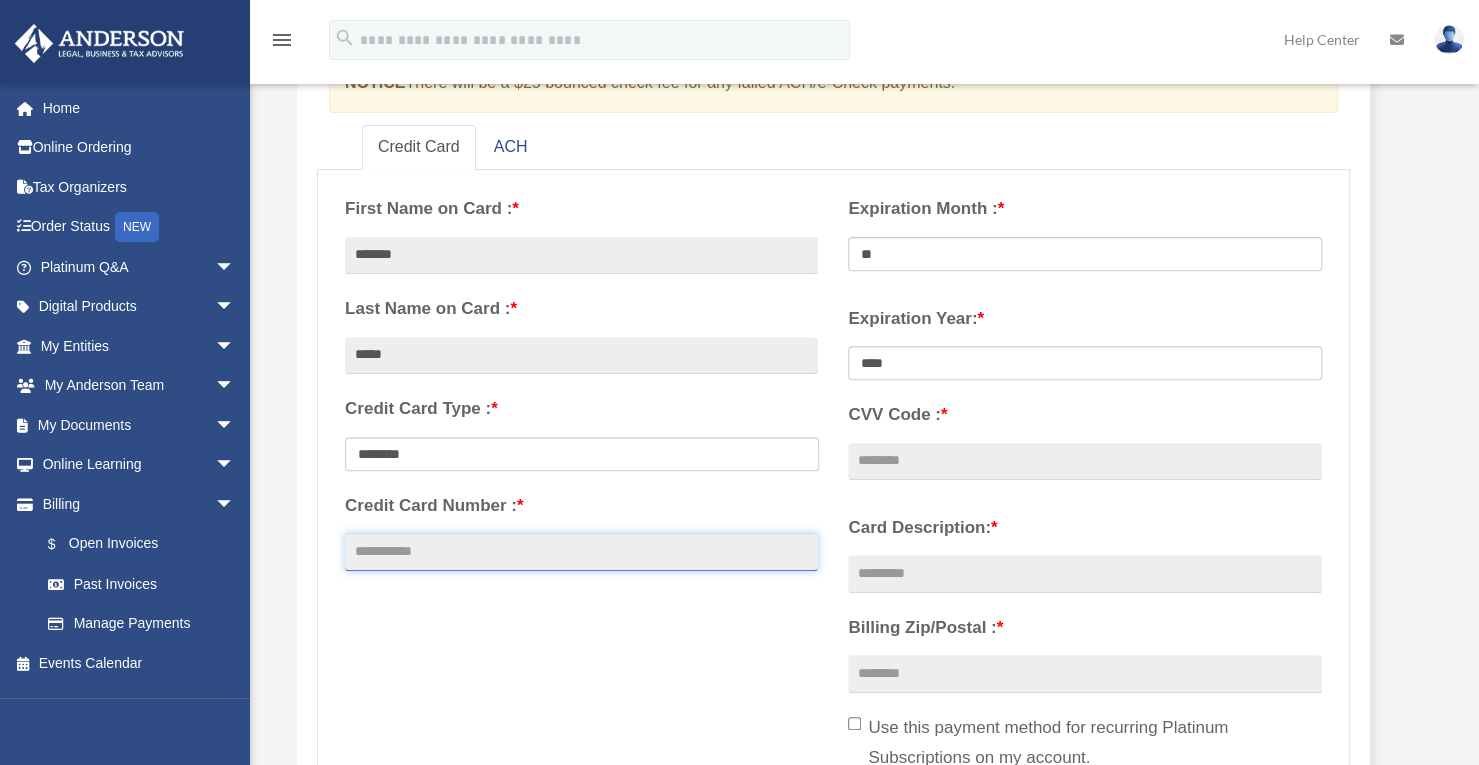 click on "Credit Card Number : *" at bounding box center [581, 552] 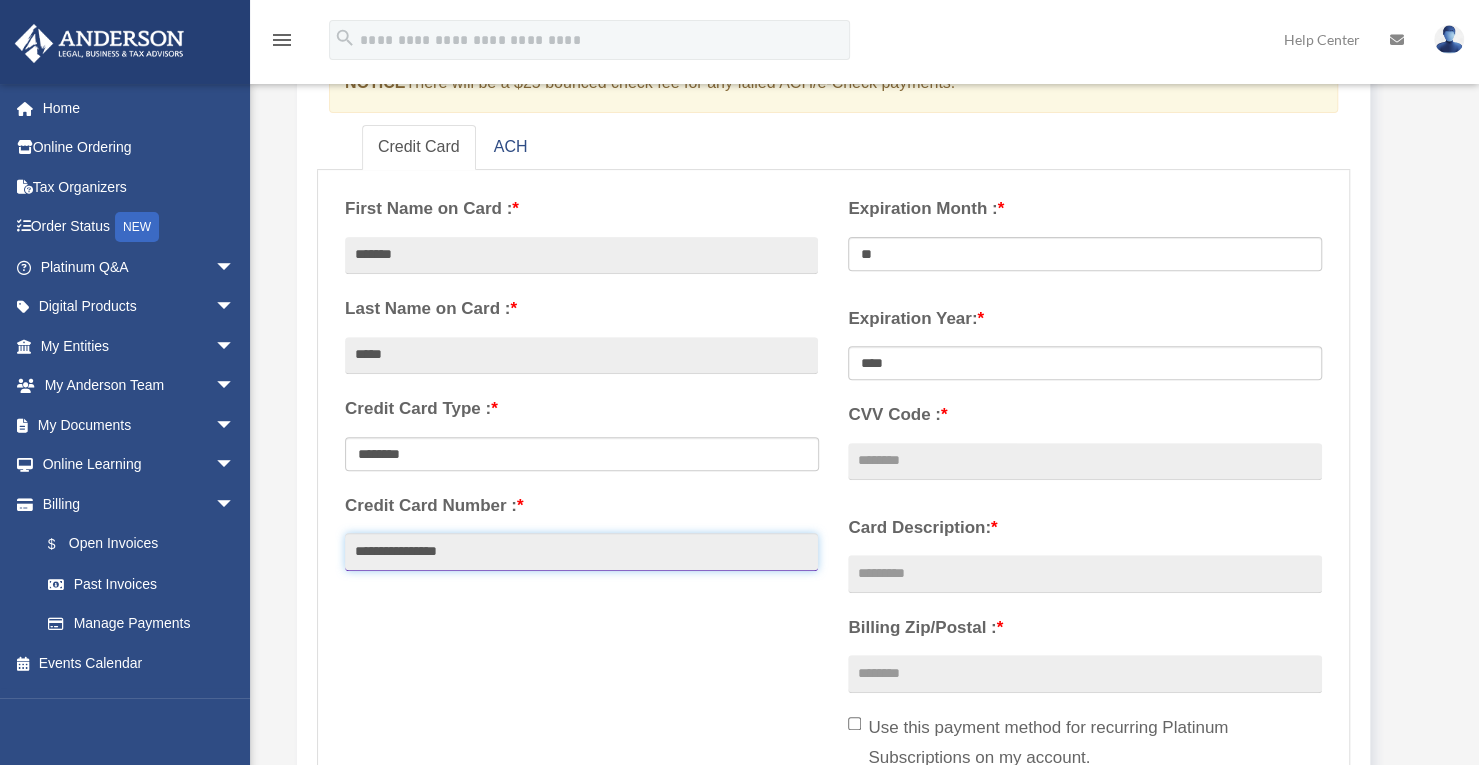 type on "**********" 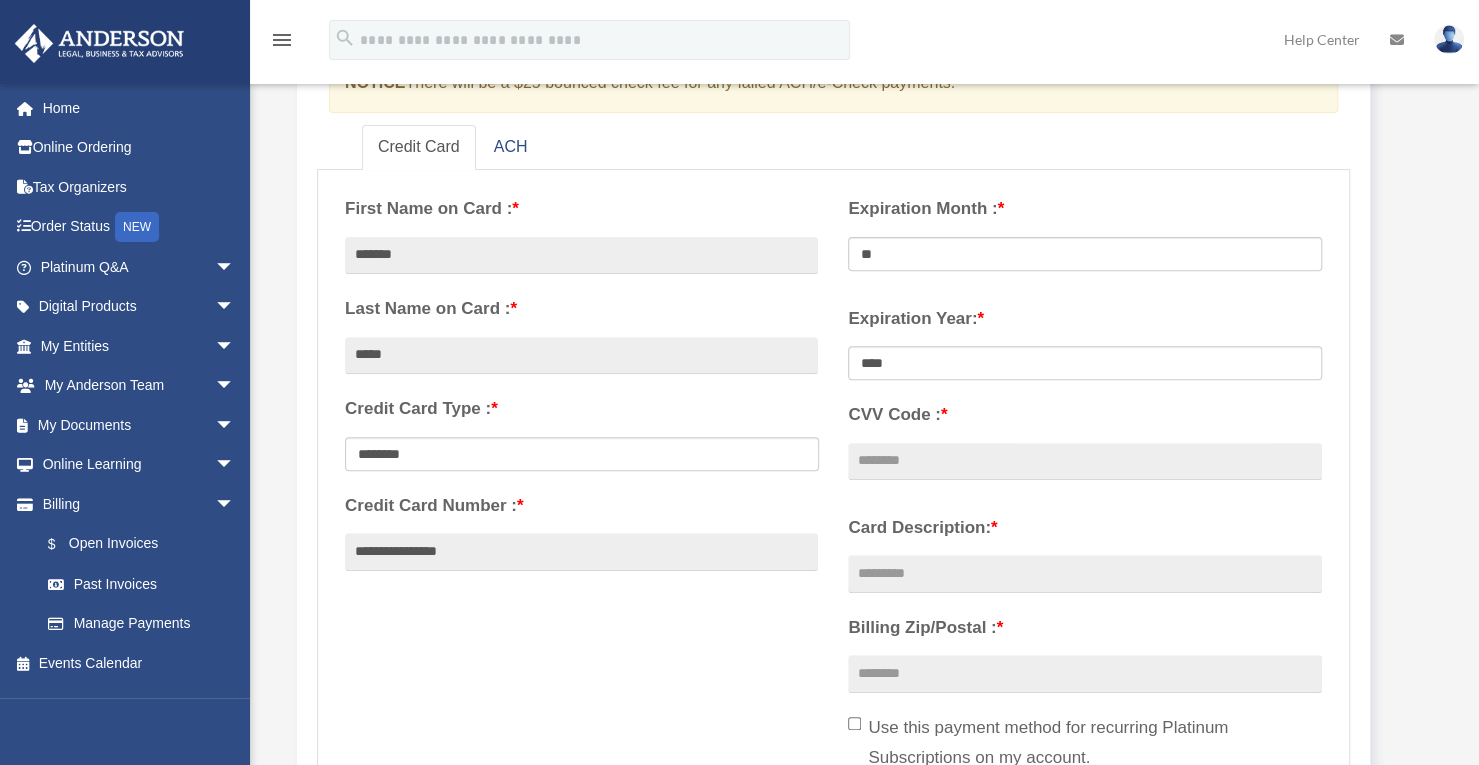 click on "Expiration Month : *
**
**
**
**
**
**
** ** ** ** **" at bounding box center (1084, 236) 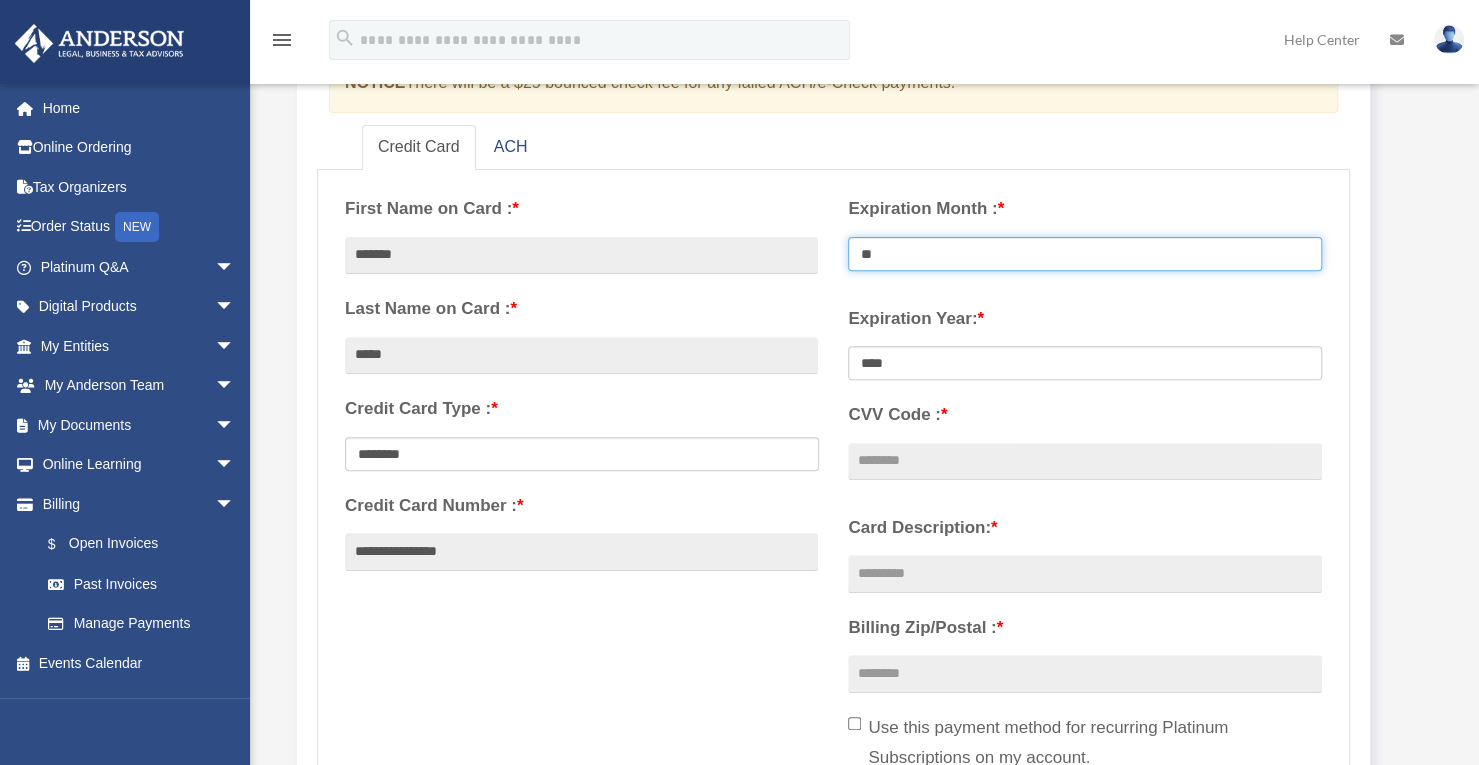 click on "**
**
**
**
**
**
**
** ** ** ** **" at bounding box center [1085, 254] 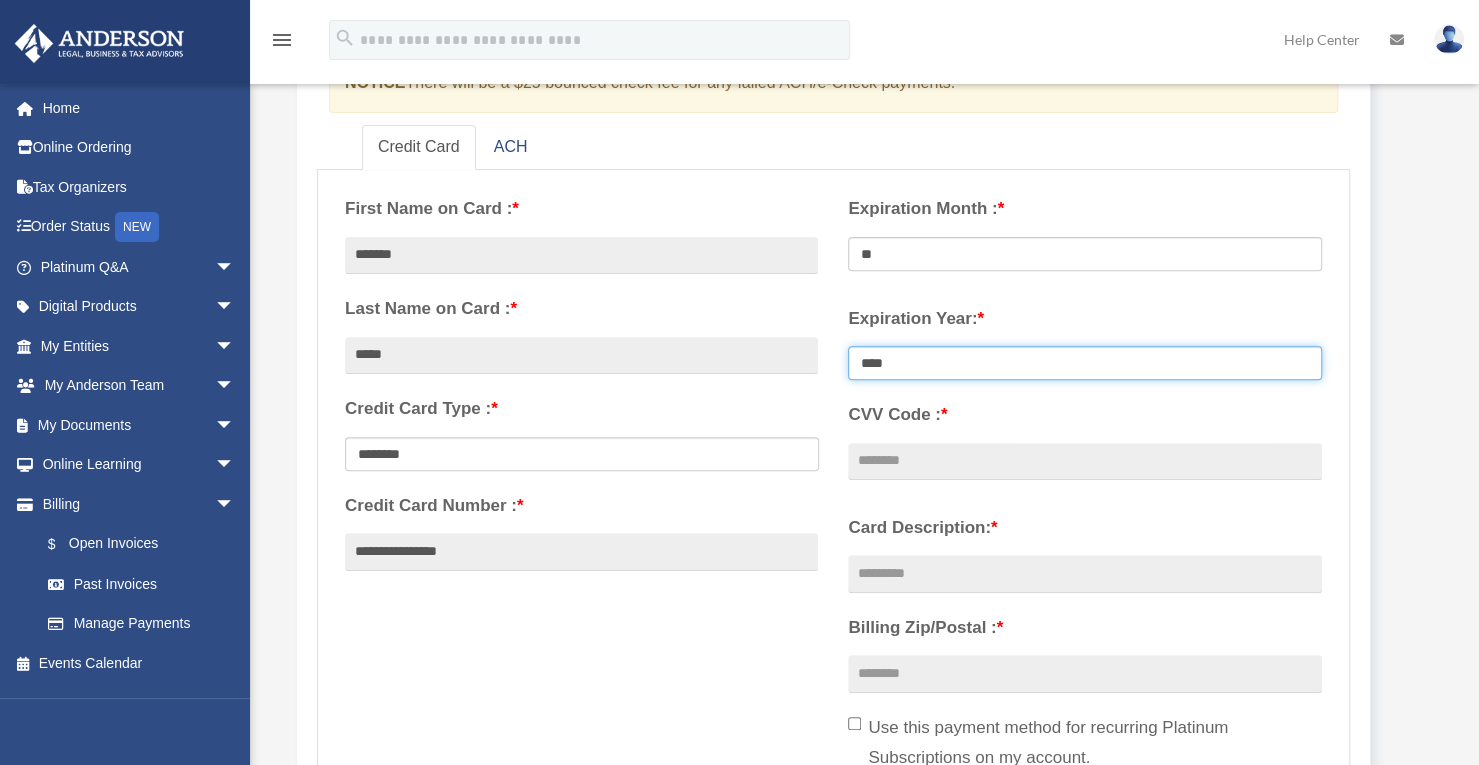 click on "****
****
****
****
****
****
****
**** ****" at bounding box center [1085, 363] 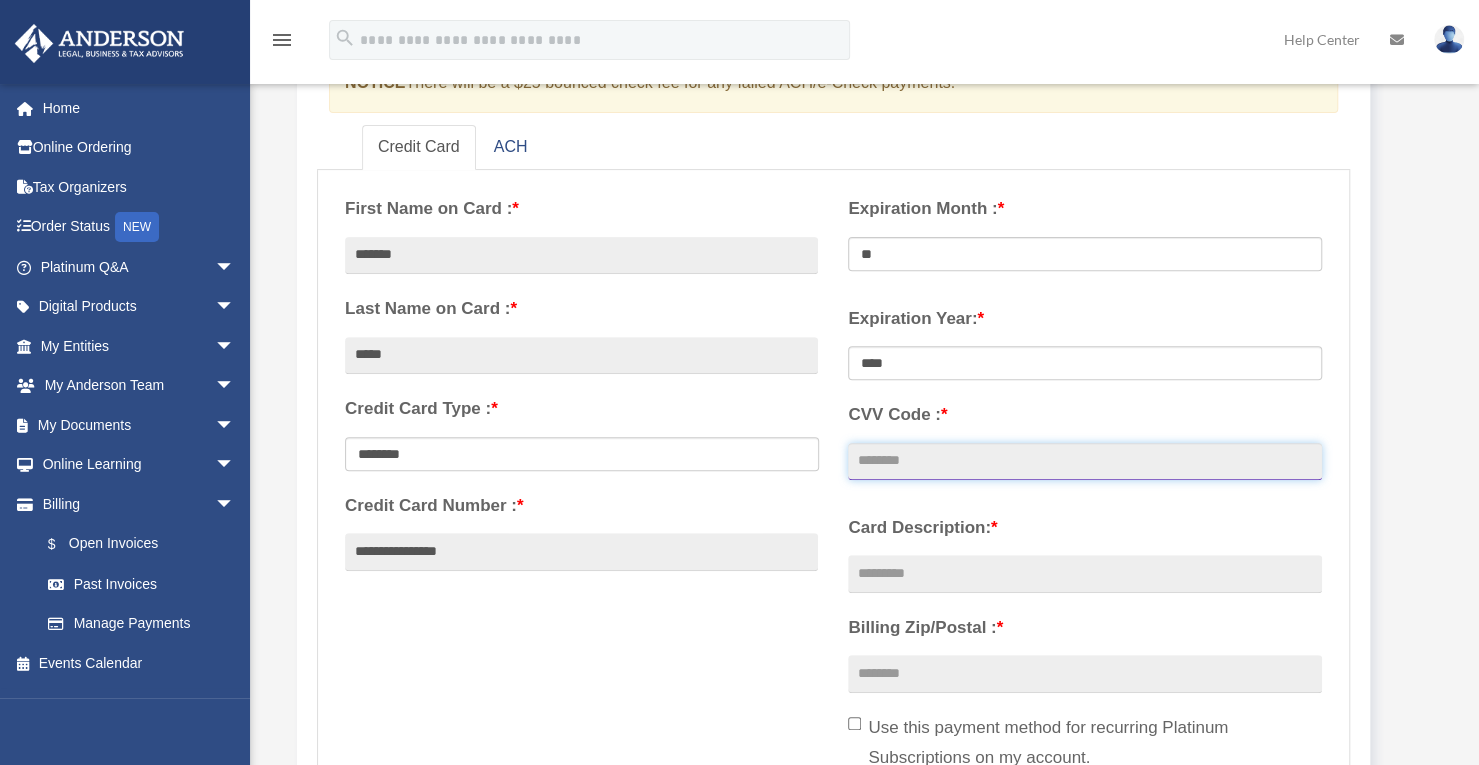 click on "CVV Code : *" at bounding box center [1084, 462] 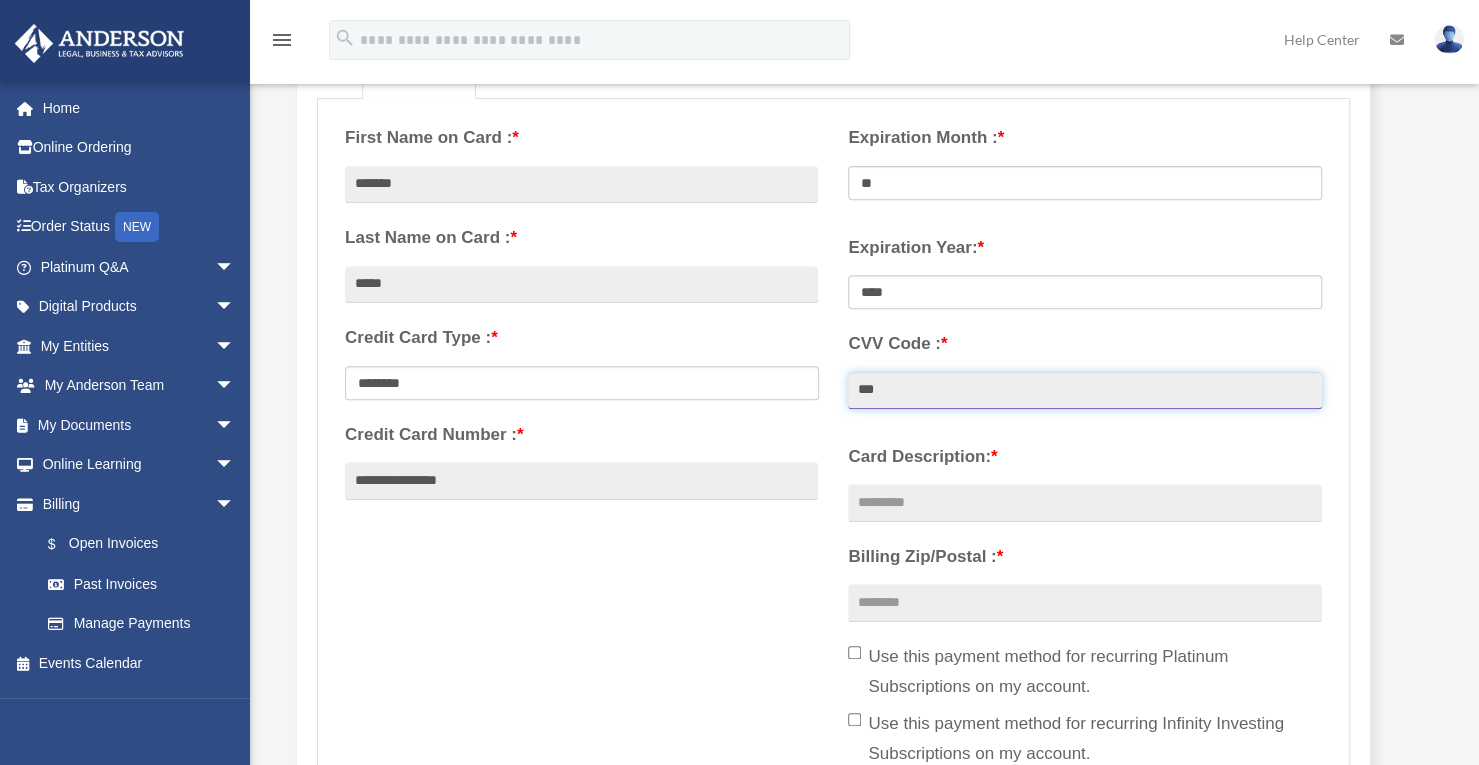 scroll, scrollTop: 400, scrollLeft: 0, axis: vertical 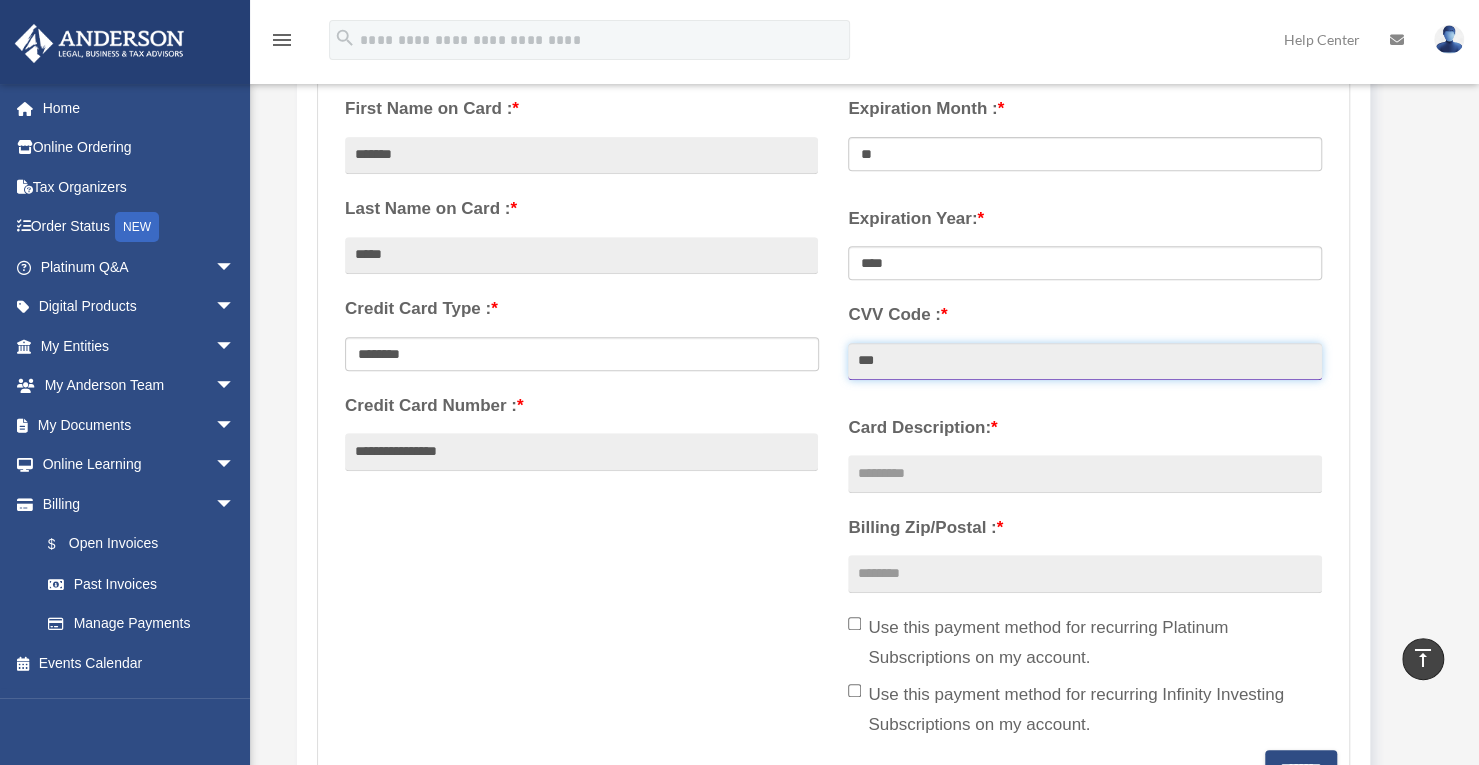 type on "***" 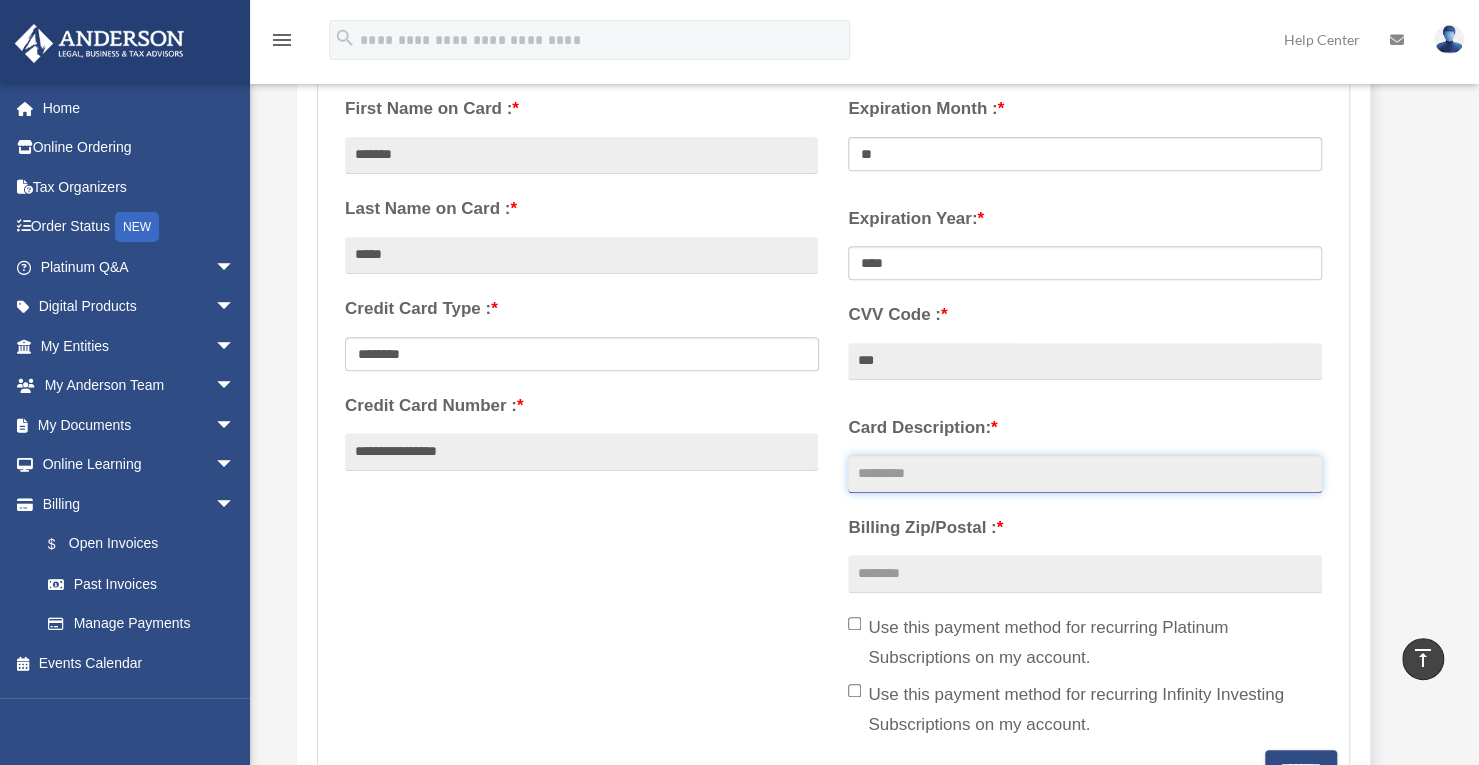 click on "Card Description: *" at bounding box center (1084, 474) 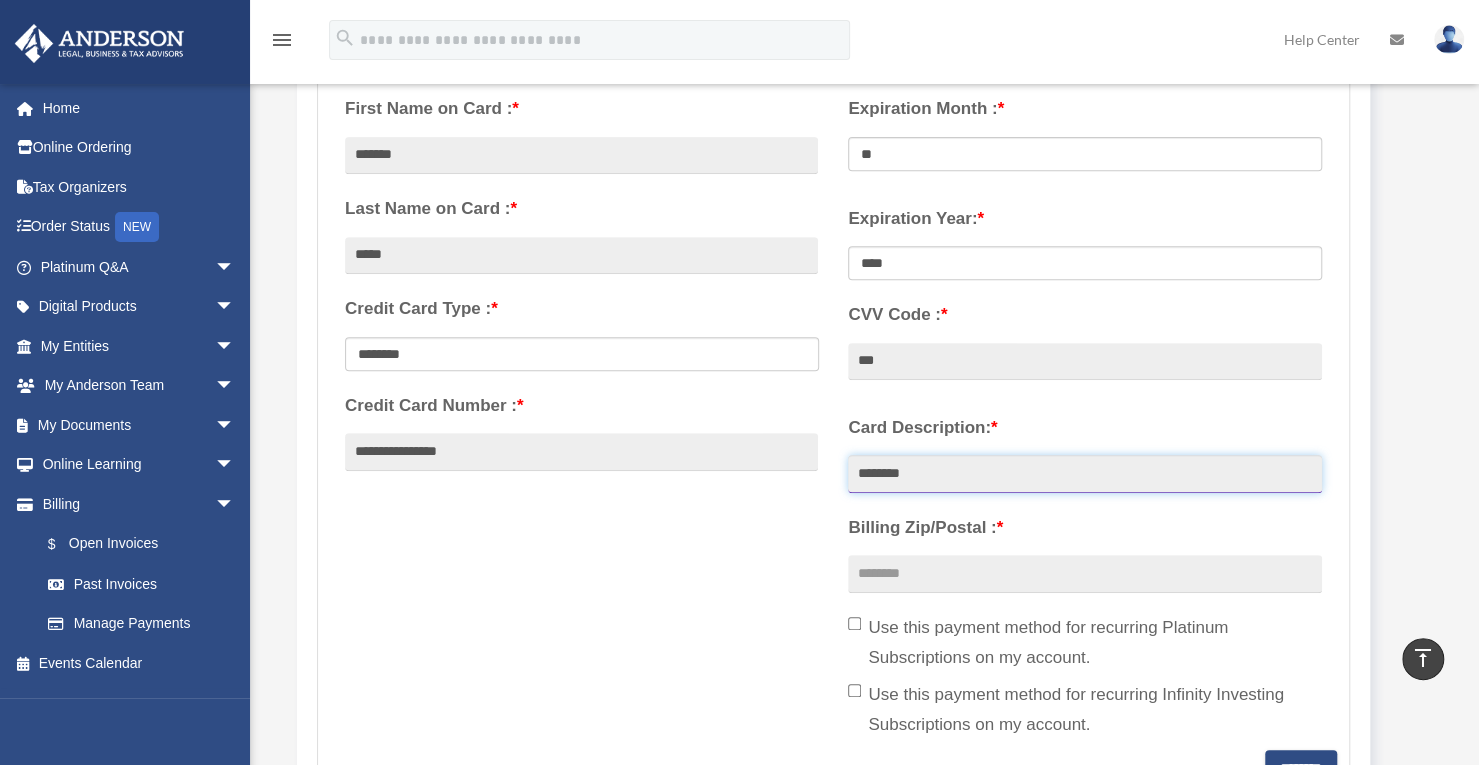 type on "********" 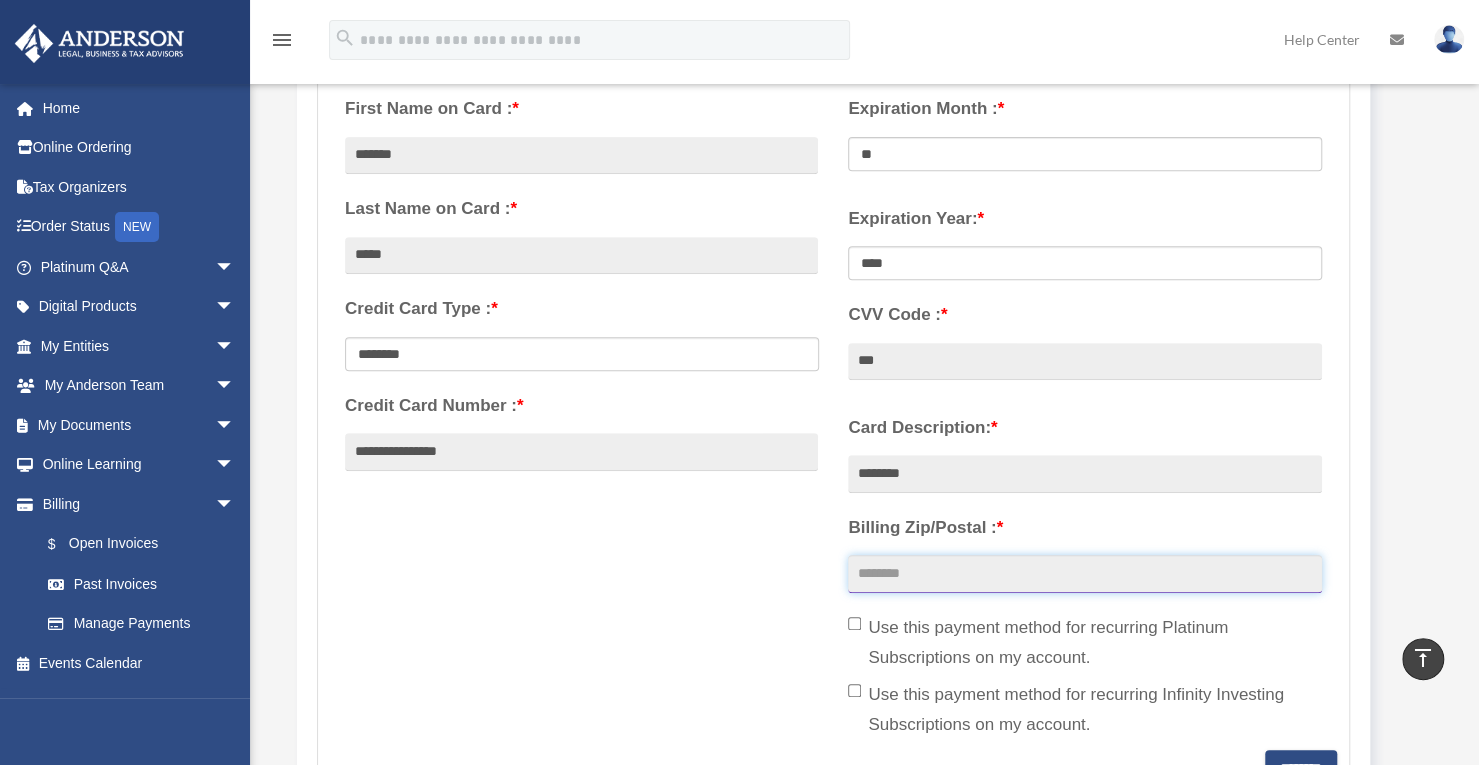 click on "Billing Zip/Postal : *" at bounding box center [1084, 574] 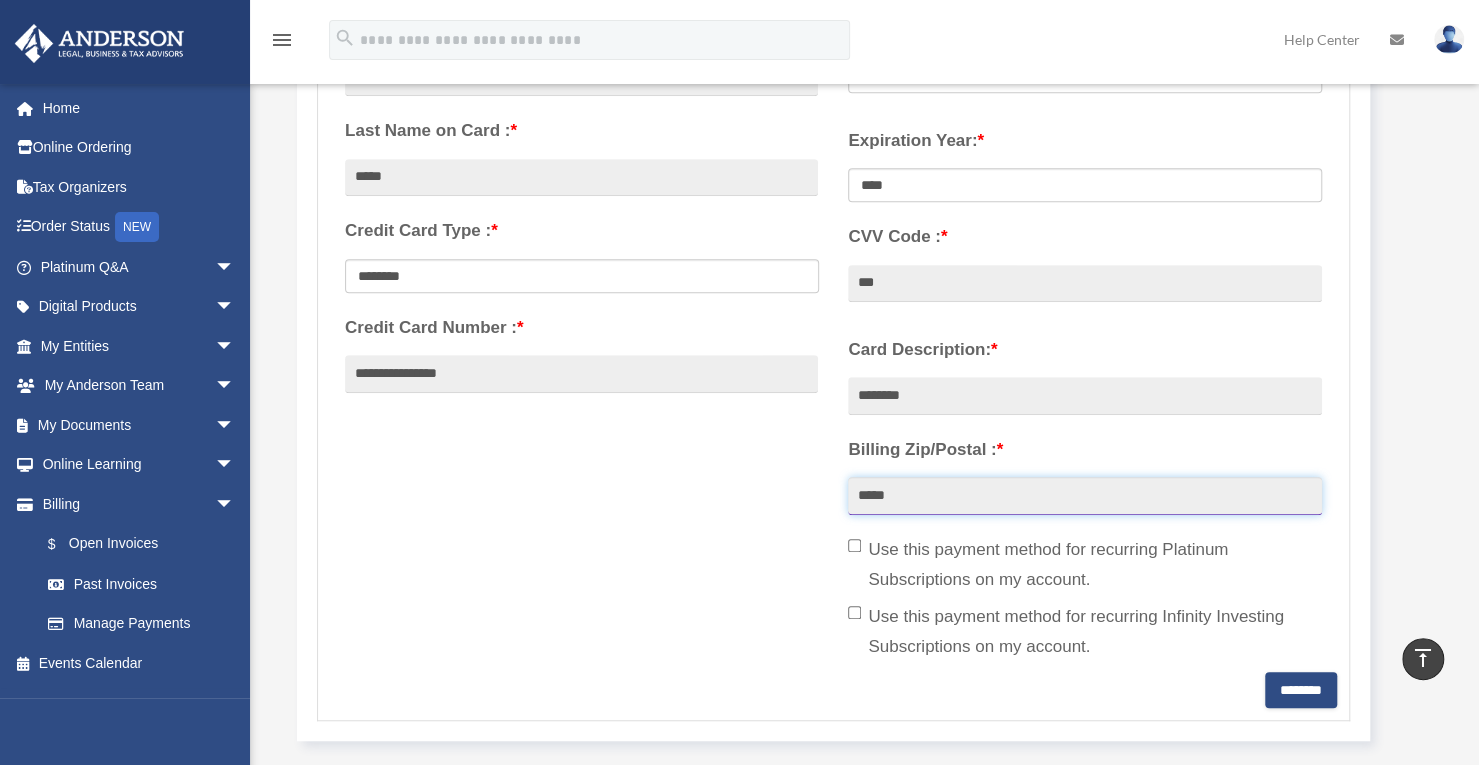 scroll, scrollTop: 600, scrollLeft: 0, axis: vertical 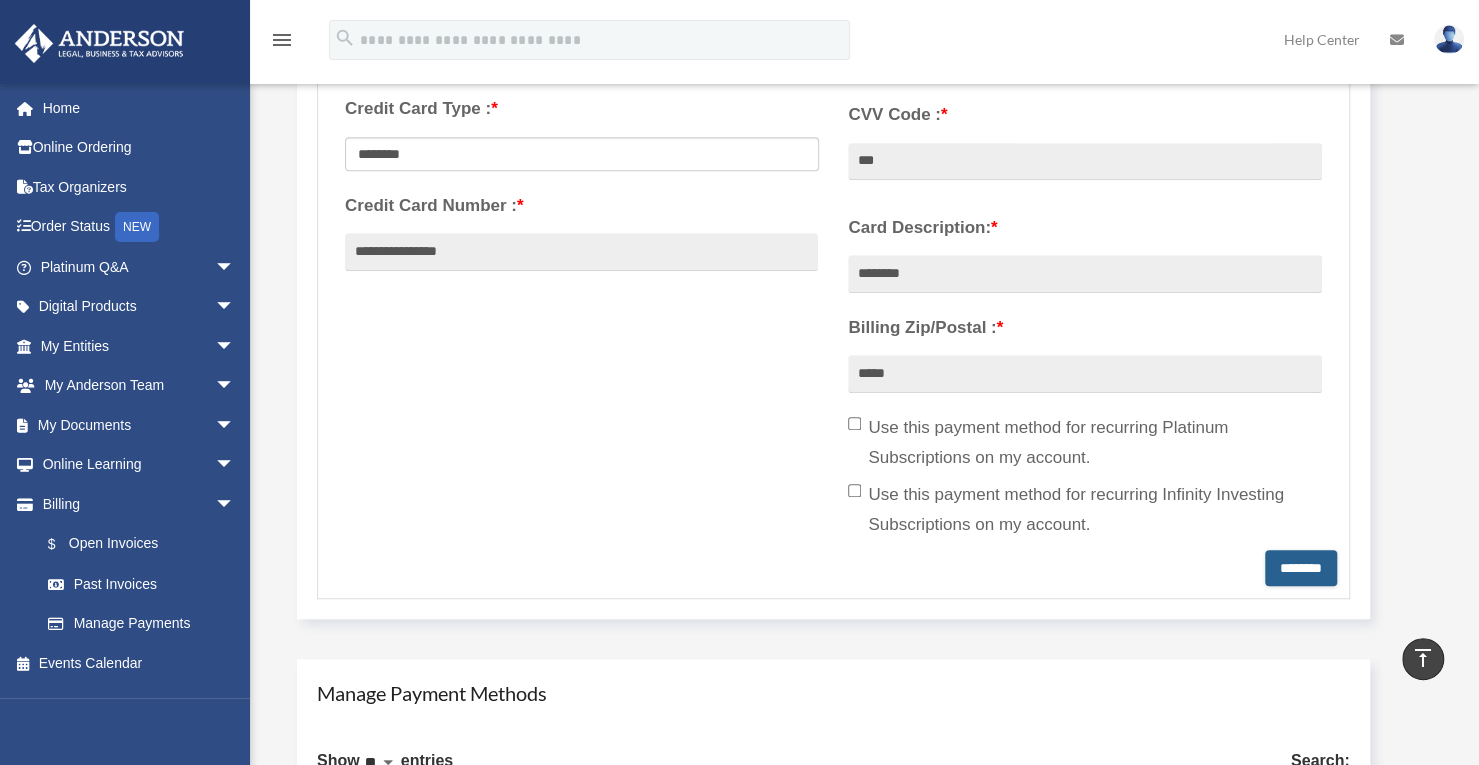 click on "********" at bounding box center [1301, 568] 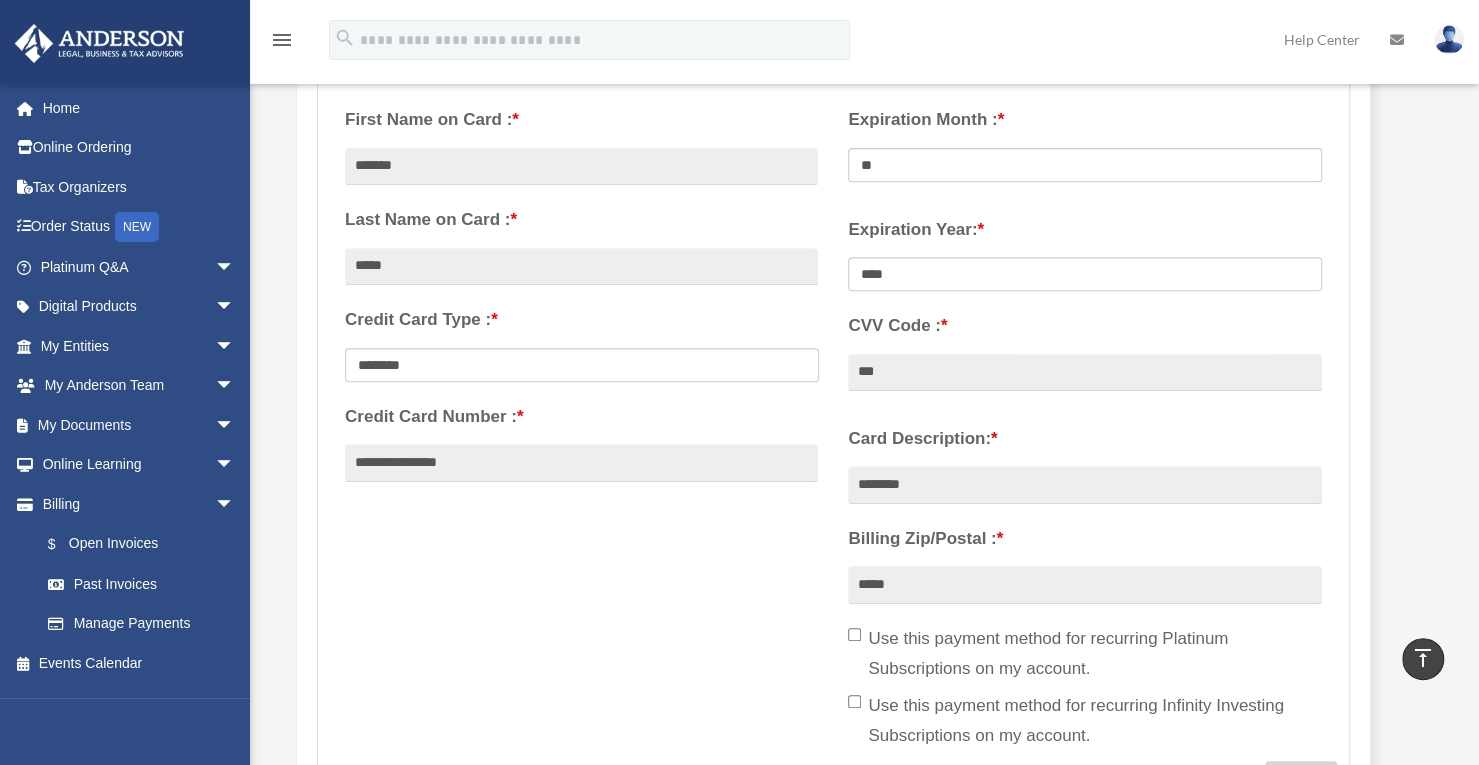 scroll, scrollTop: 300, scrollLeft: 0, axis: vertical 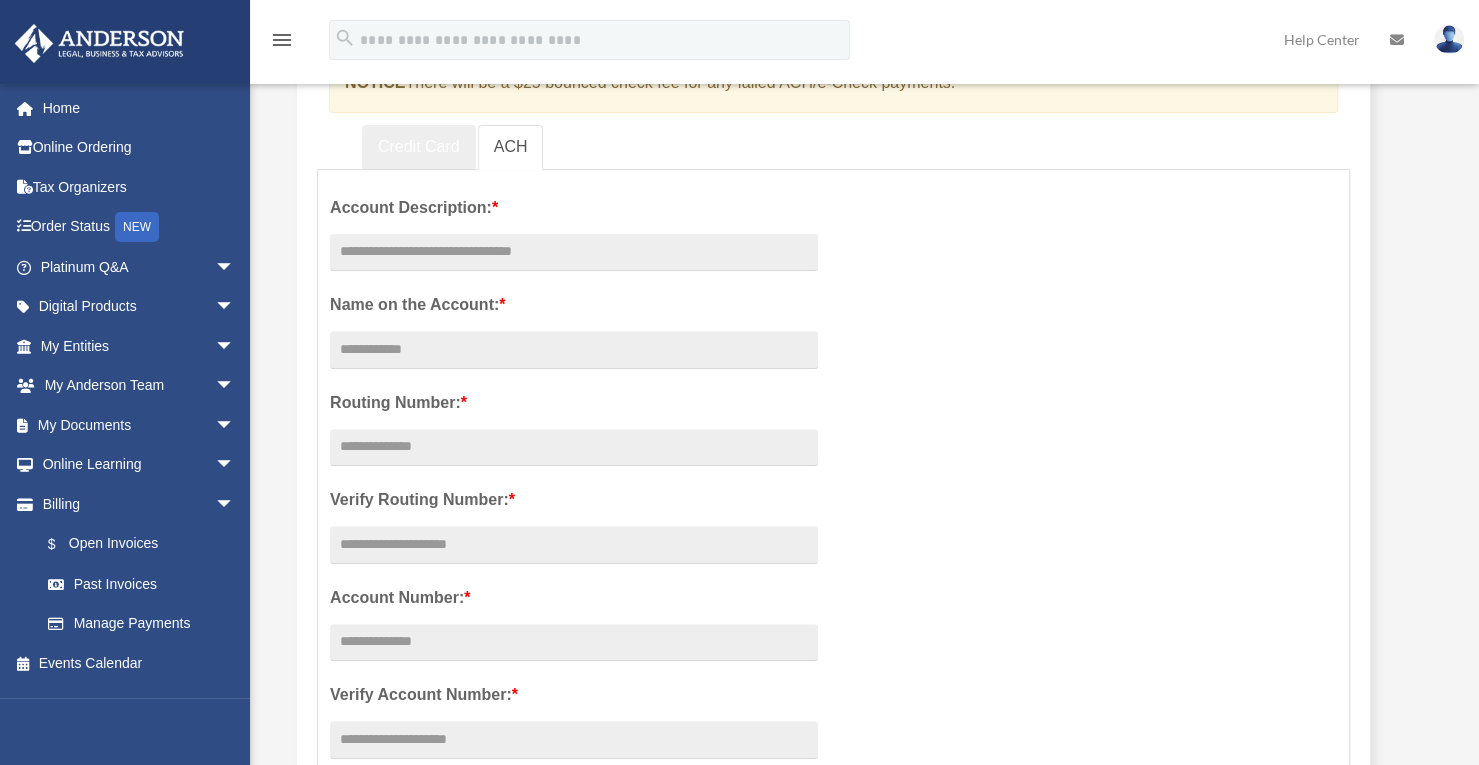 click on "Credit Card" at bounding box center [419, 147] 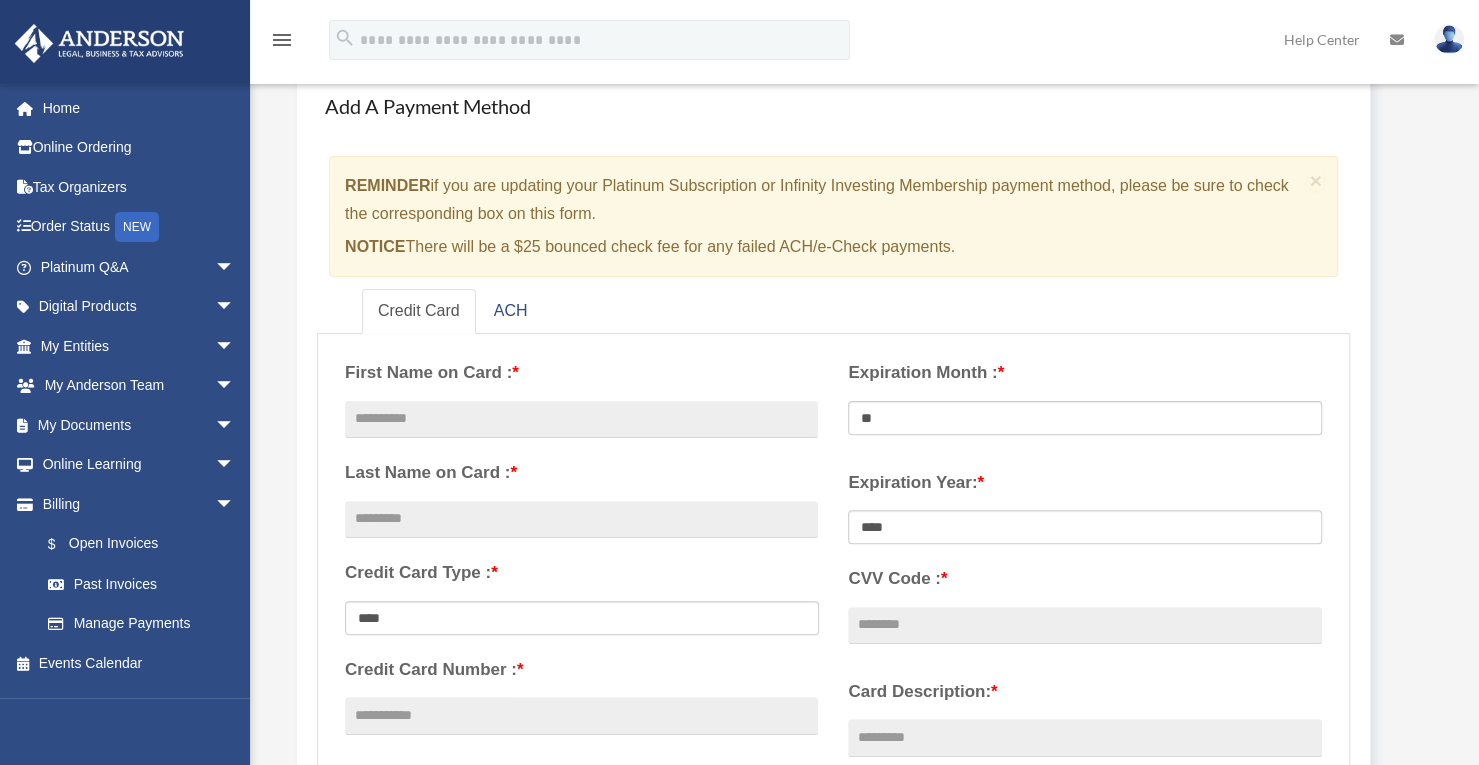 scroll, scrollTop: 0, scrollLeft: 0, axis: both 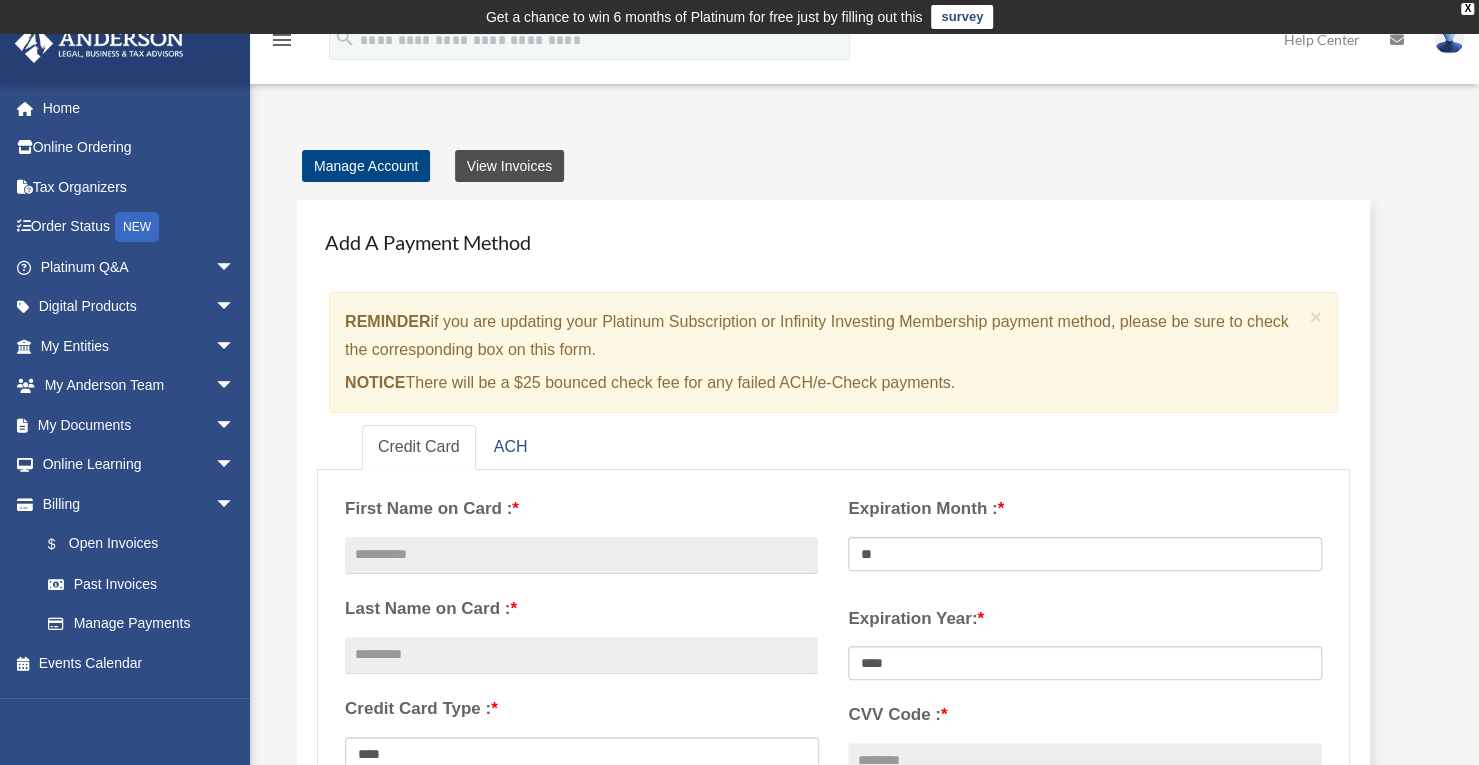 click on "View Invoices" at bounding box center [509, 166] 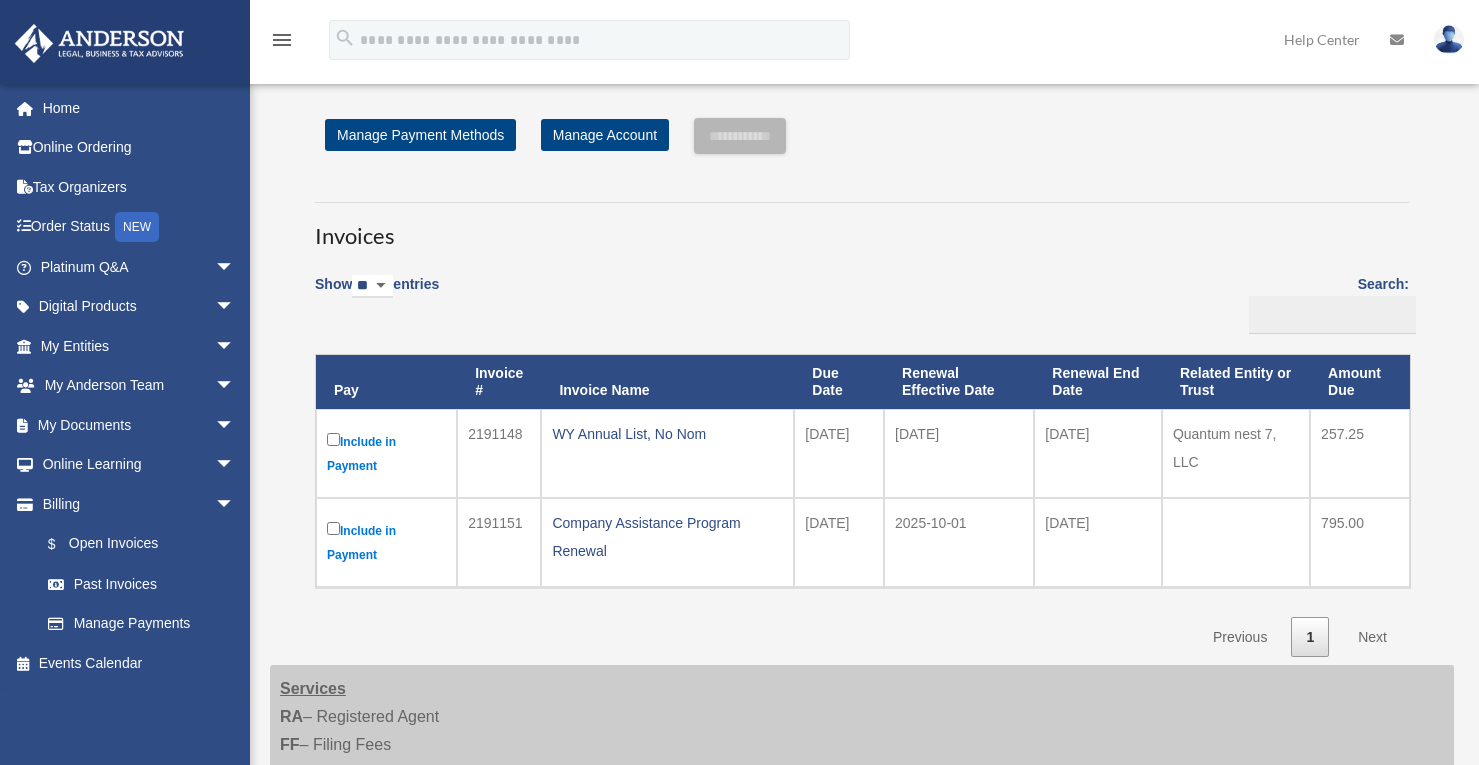 scroll, scrollTop: 0, scrollLeft: 0, axis: both 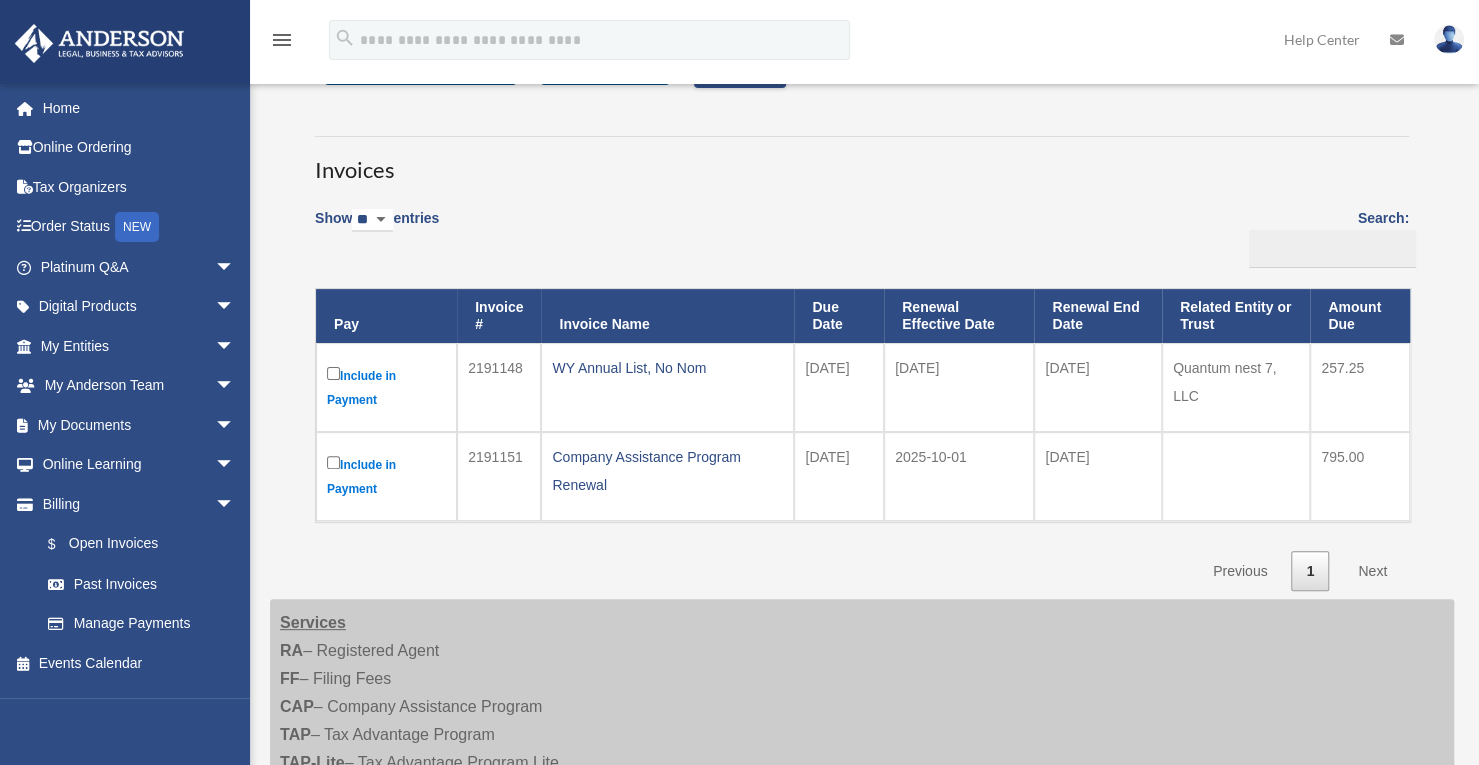 click on "Next" at bounding box center [1372, 571] 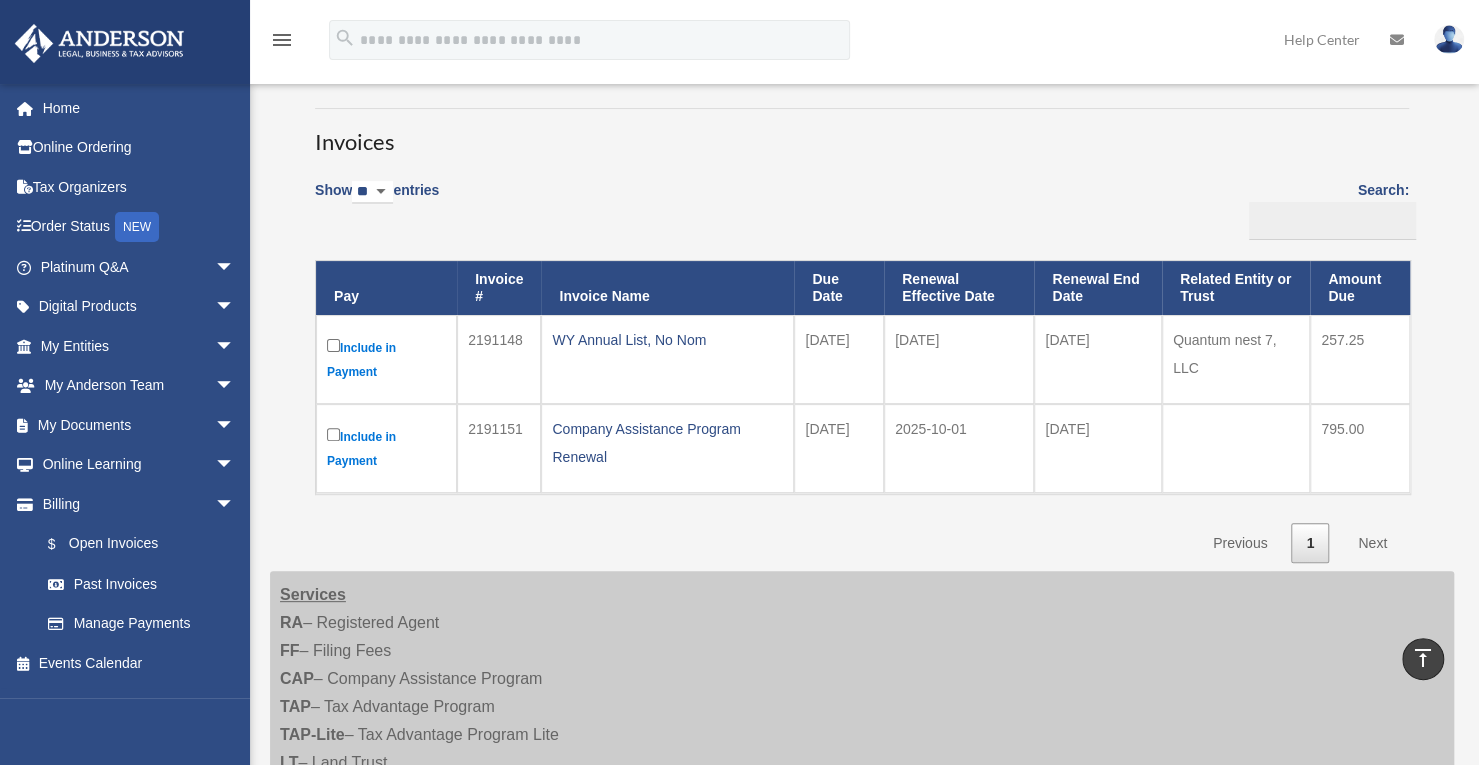 scroll, scrollTop: 0, scrollLeft: 0, axis: both 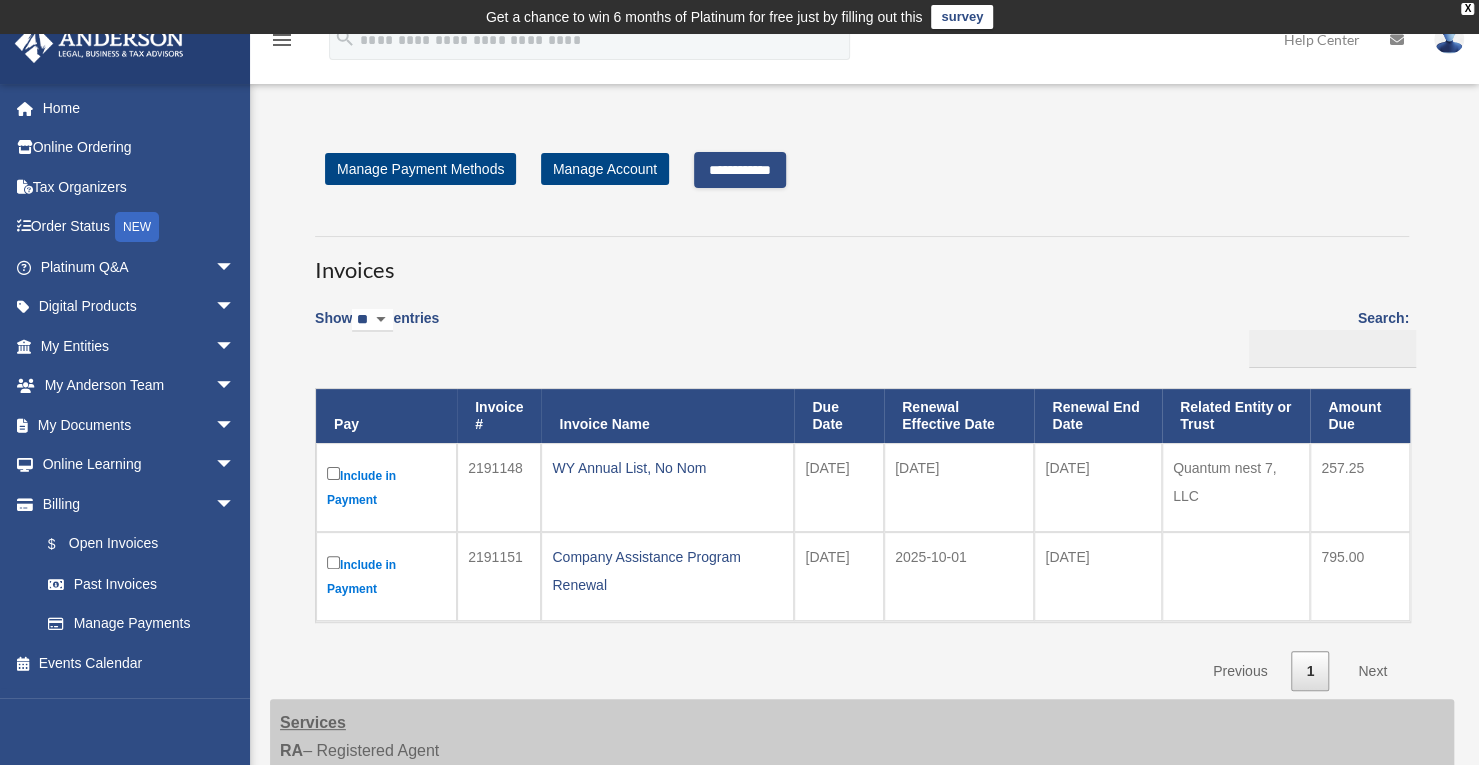 click on "**********" at bounding box center (740, 170) 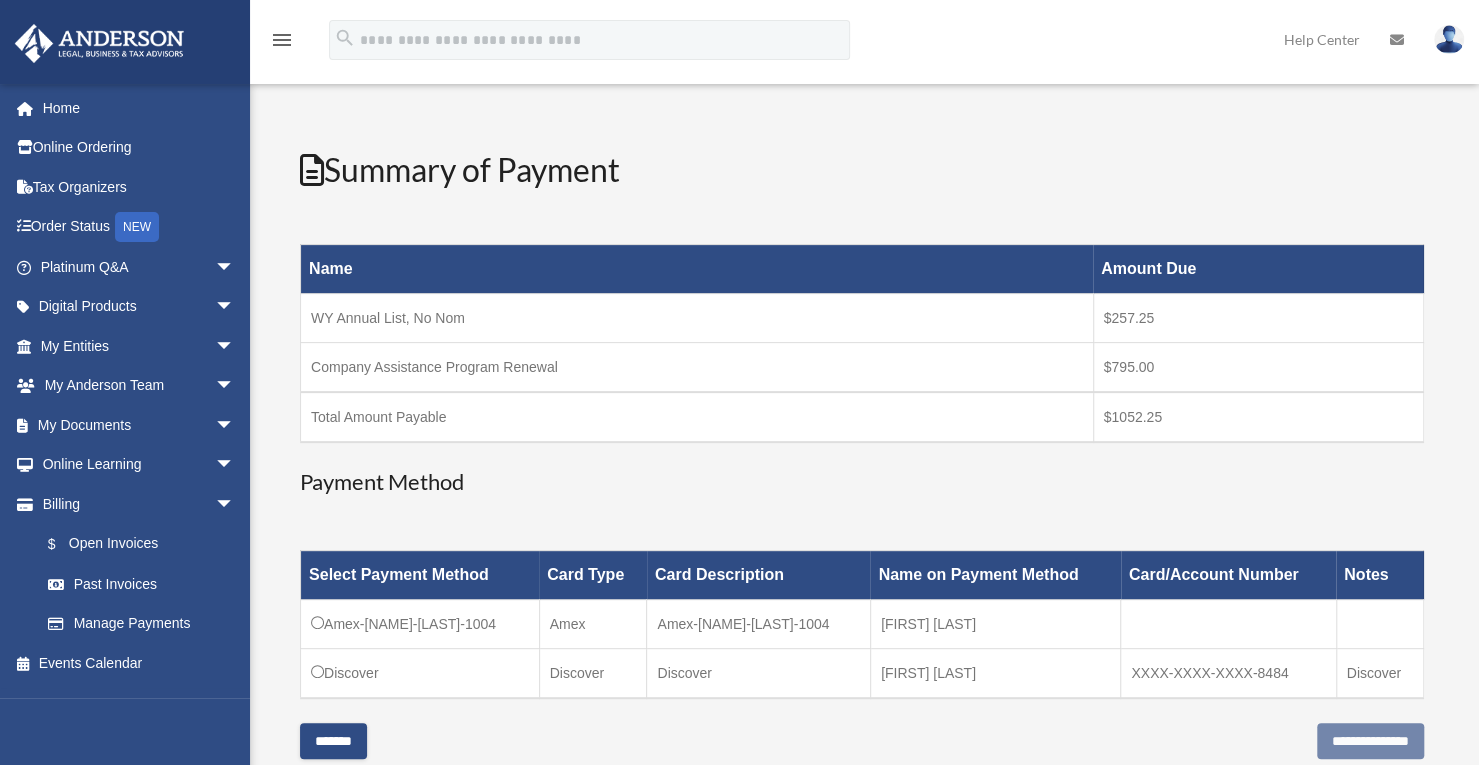 scroll, scrollTop: 300, scrollLeft: 0, axis: vertical 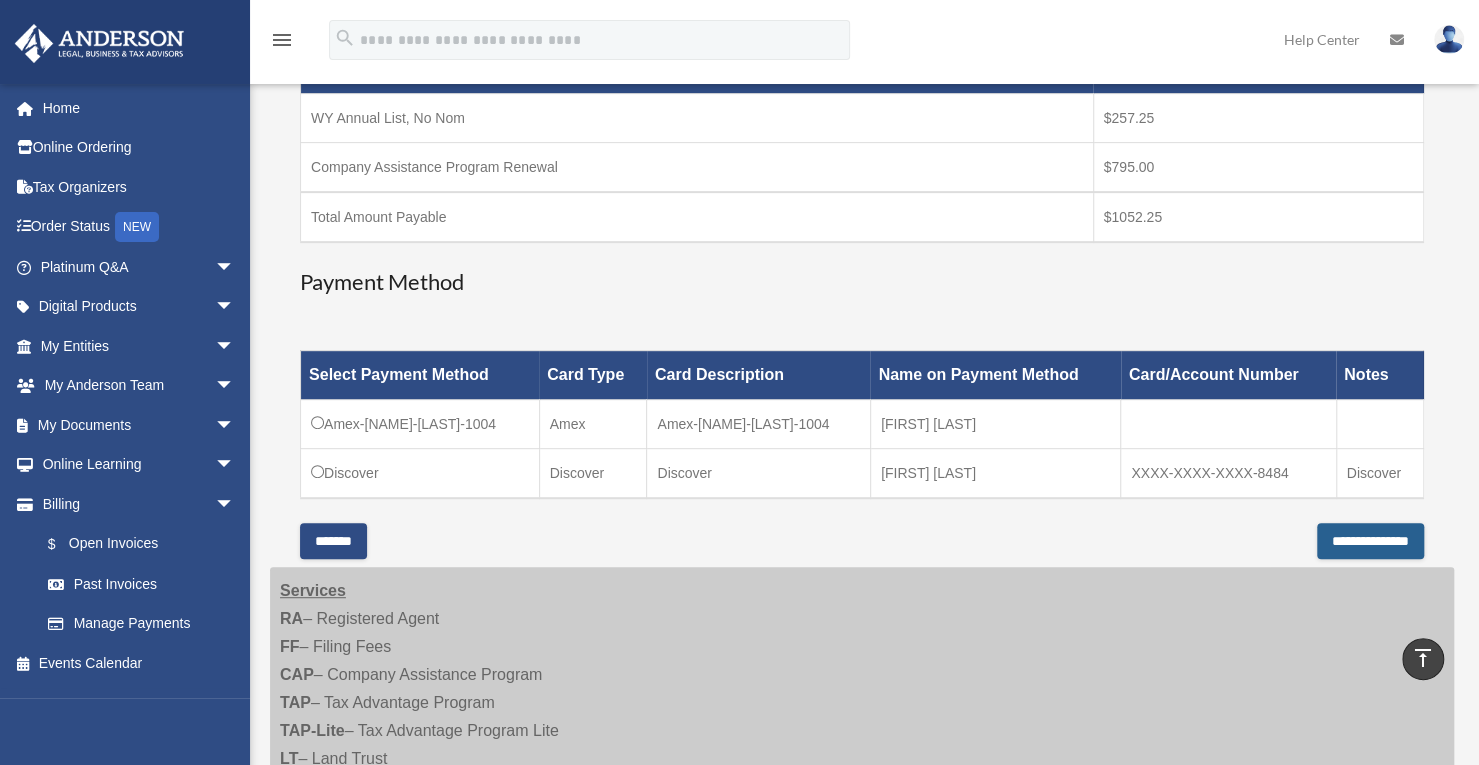 click on "**********" at bounding box center [1370, 541] 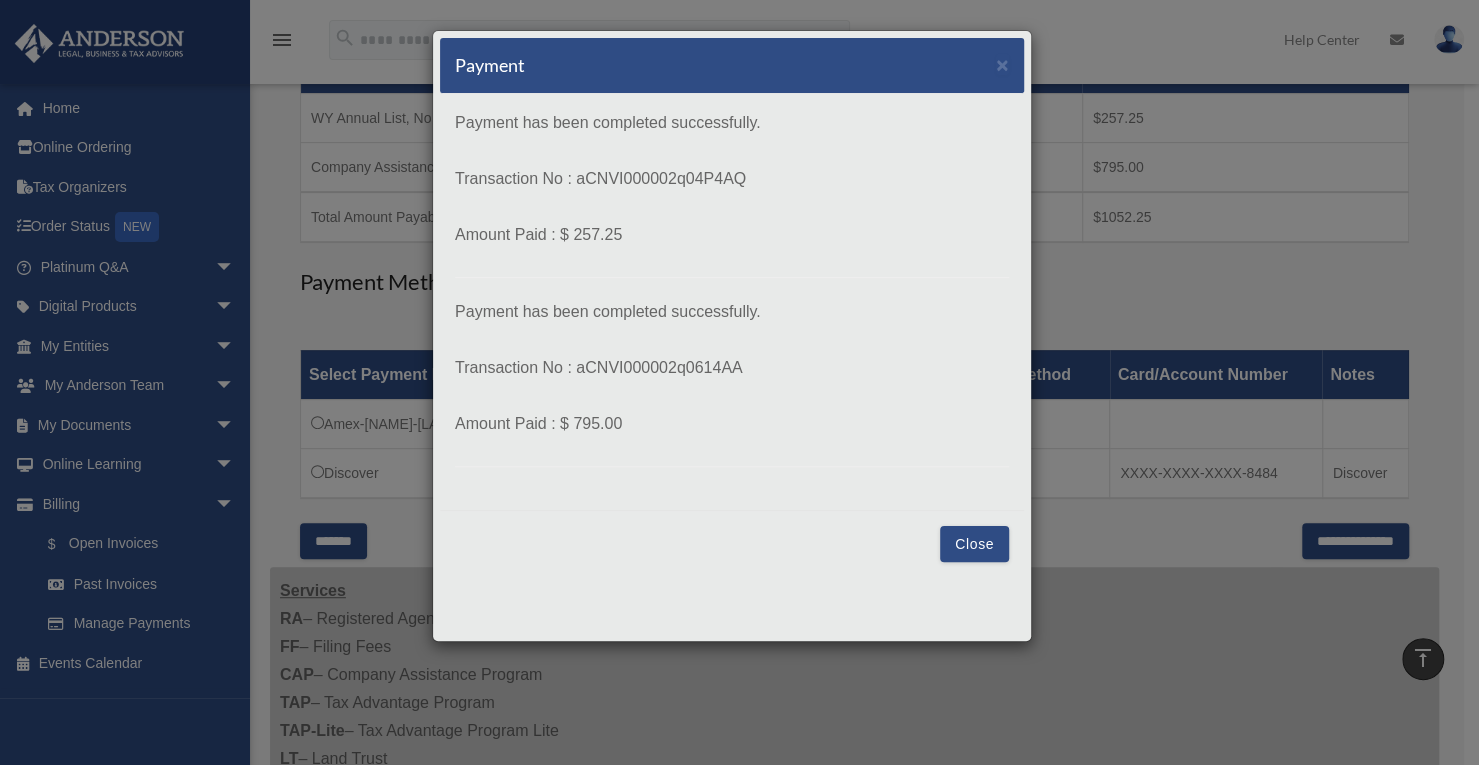 click on "Close" at bounding box center (974, 544) 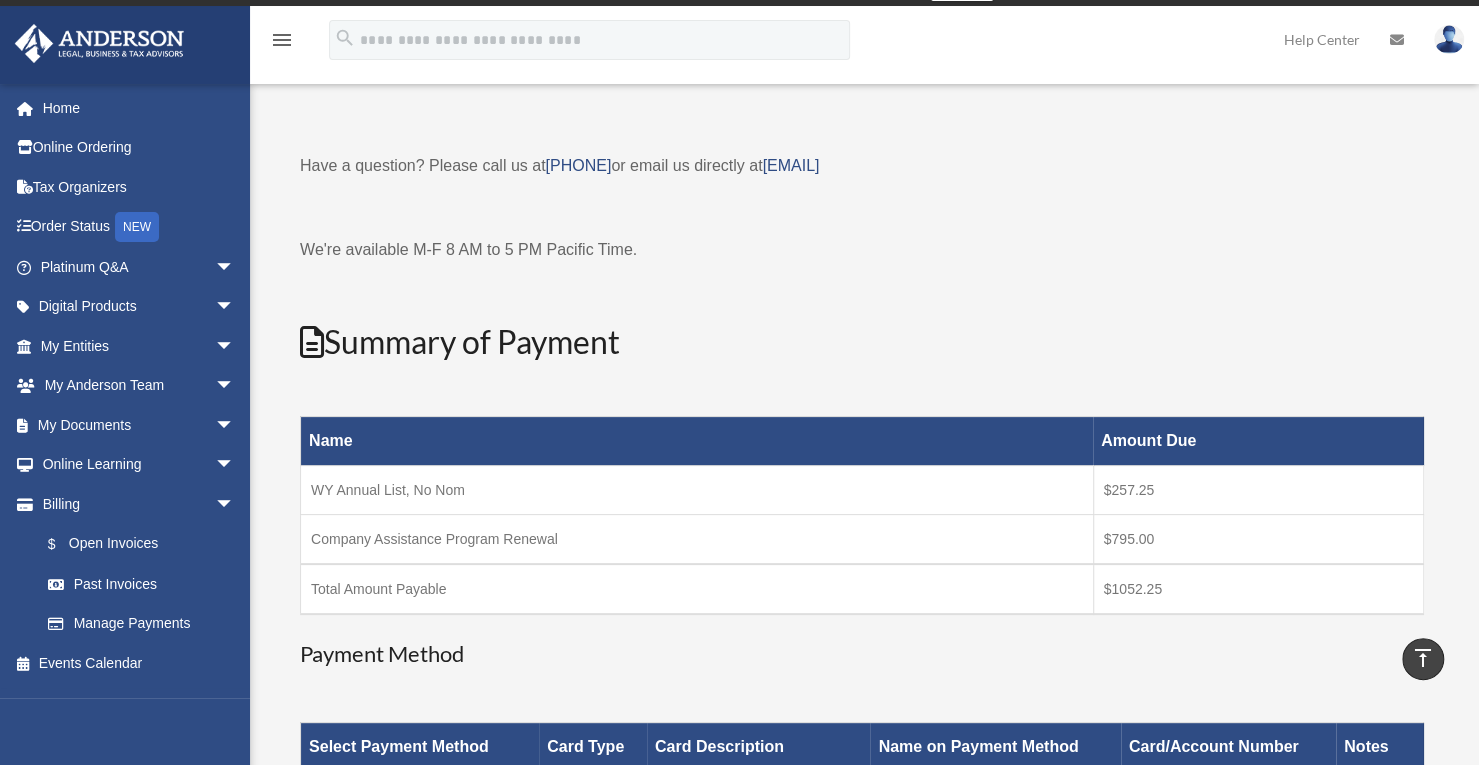 scroll, scrollTop: 0, scrollLeft: 0, axis: both 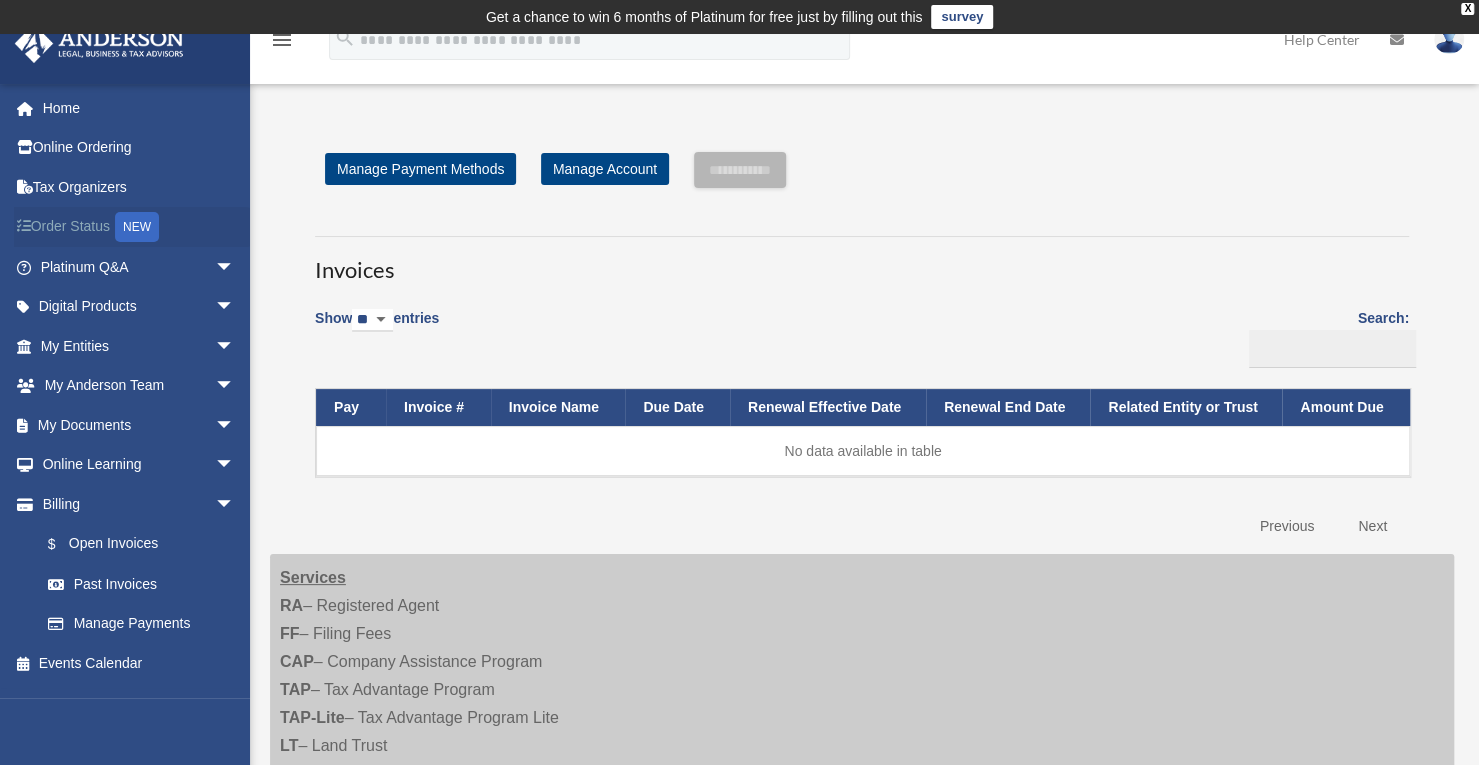 click on "Order Status  NEW" at bounding box center (139, 227) 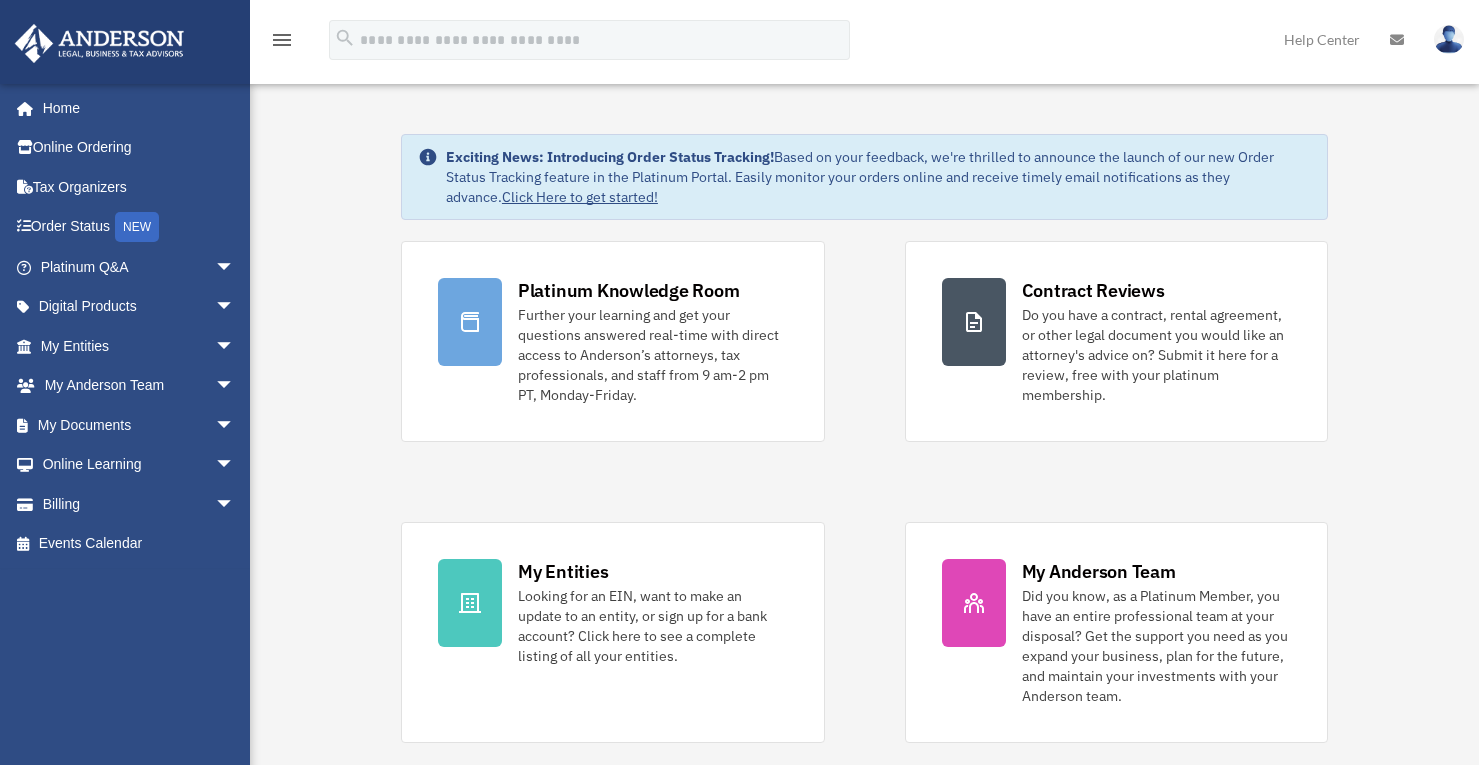 scroll, scrollTop: 0, scrollLeft: 0, axis: both 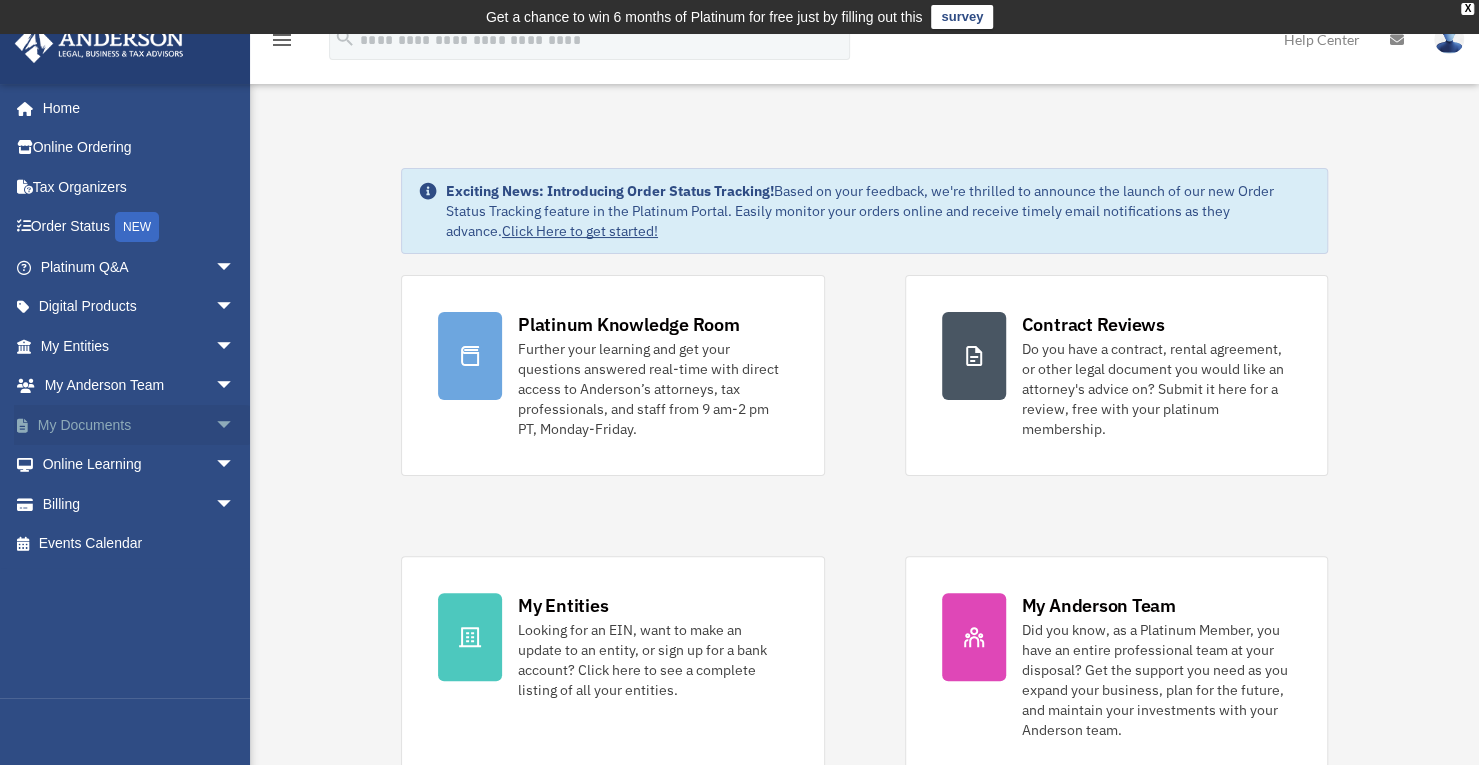 click on "arrow_drop_down" at bounding box center [235, 425] 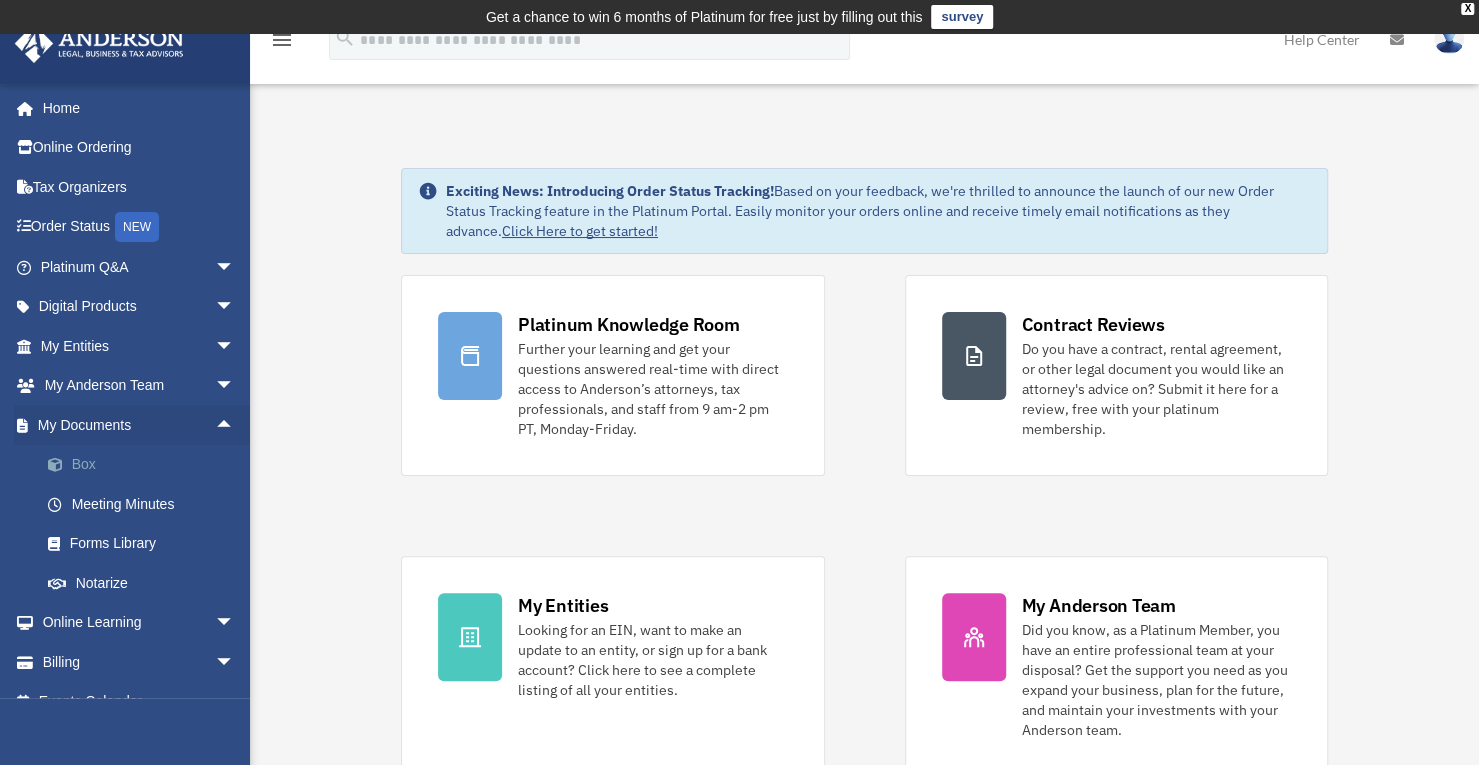 click on "Box" at bounding box center (146, 465) 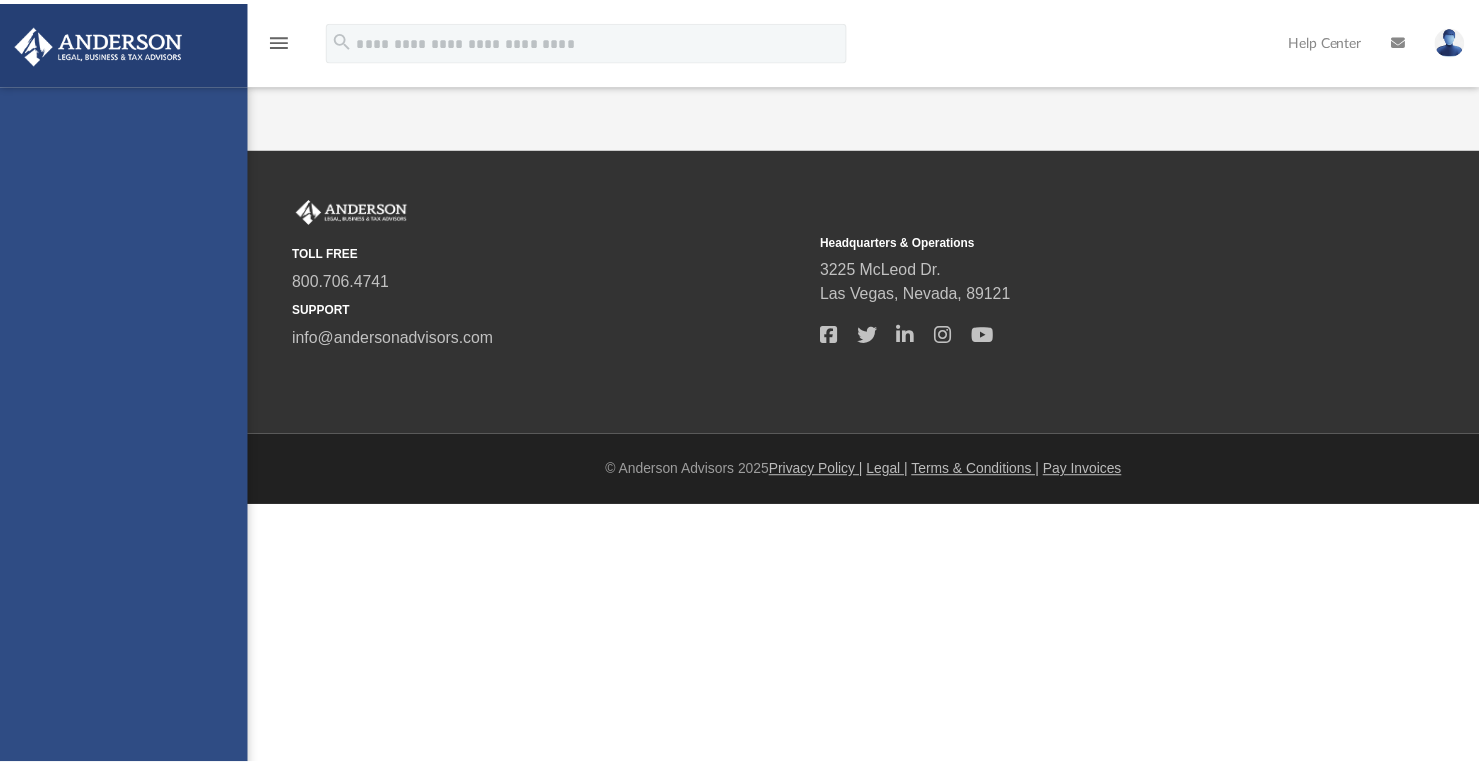 scroll, scrollTop: 0, scrollLeft: 0, axis: both 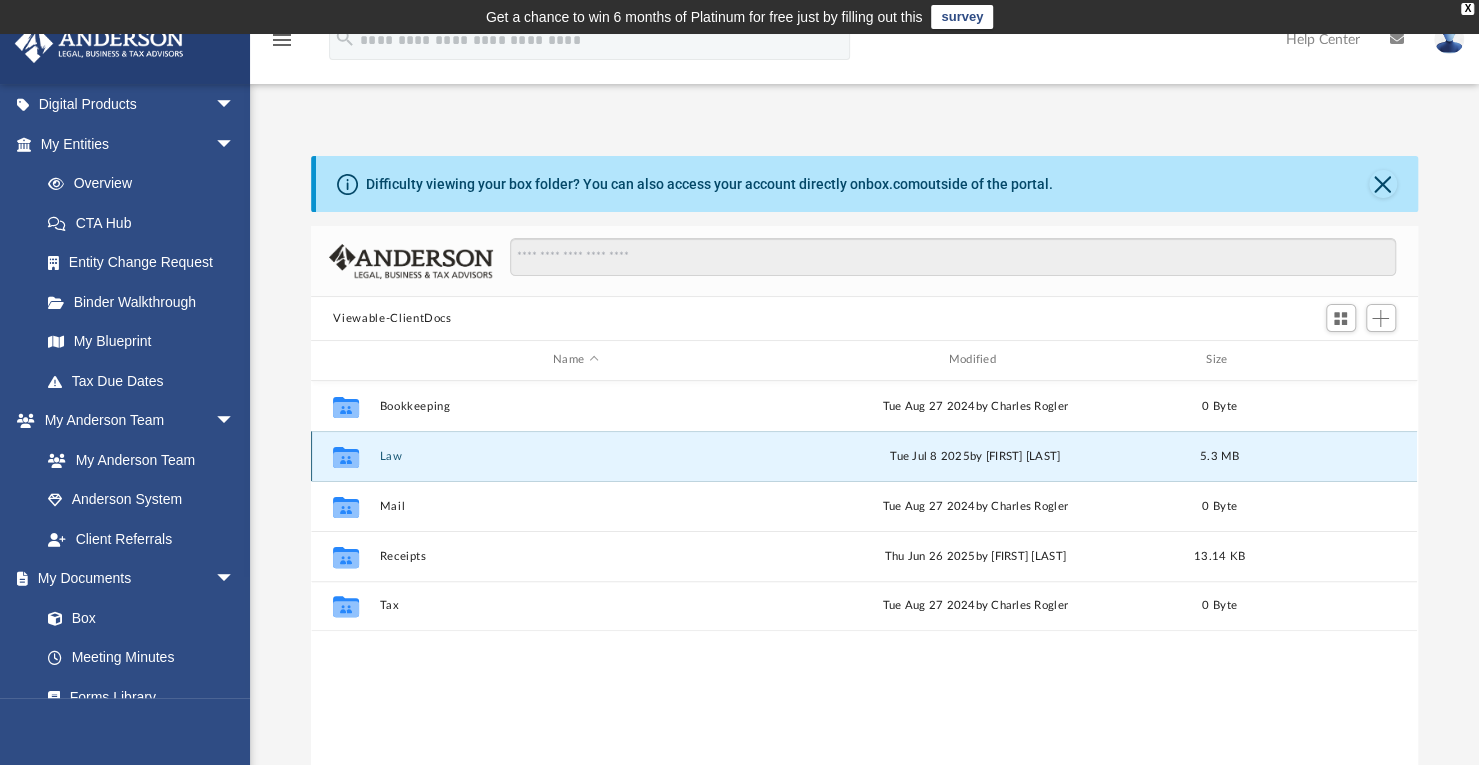 click on "Law" at bounding box center (575, 456) 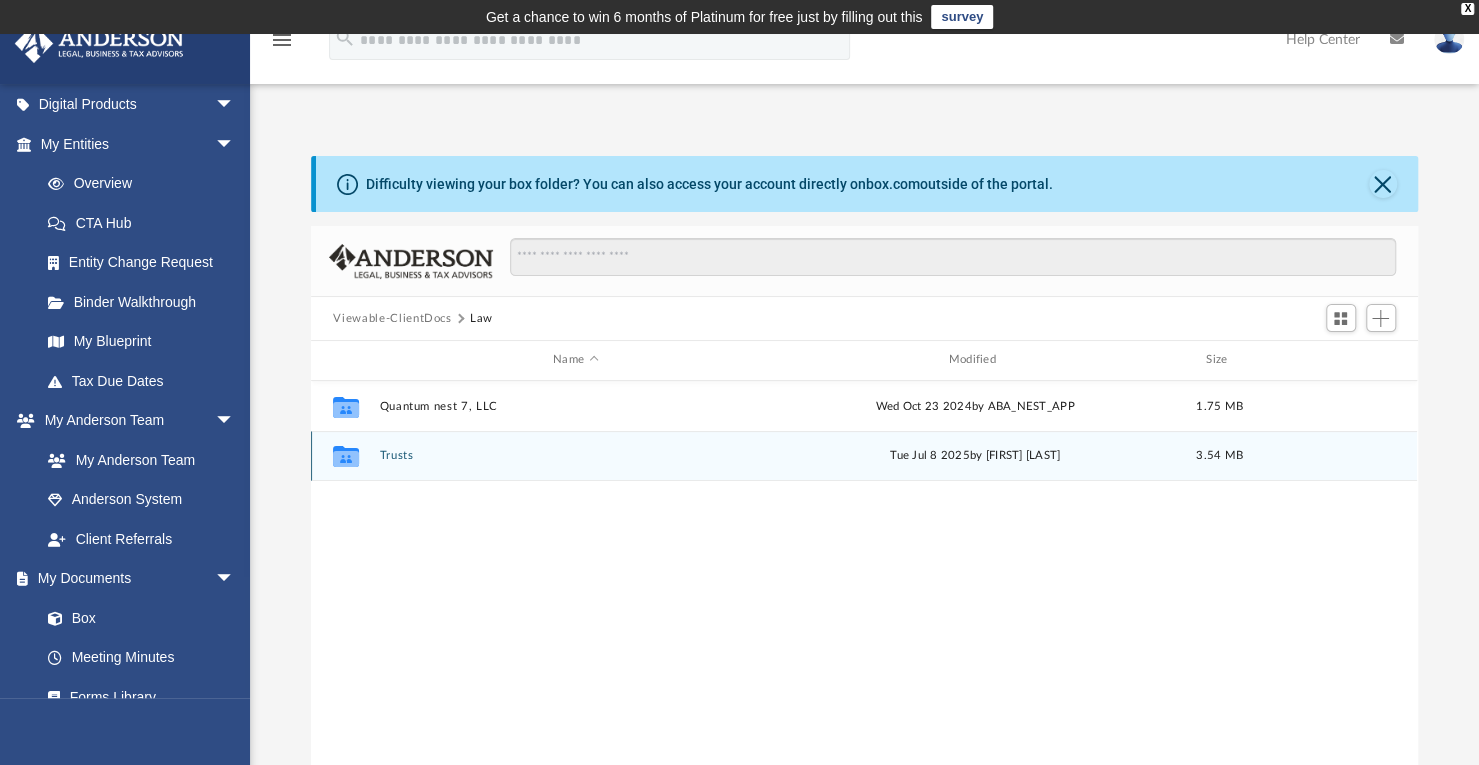 click on "Trusts" at bounding box center [575, 455] 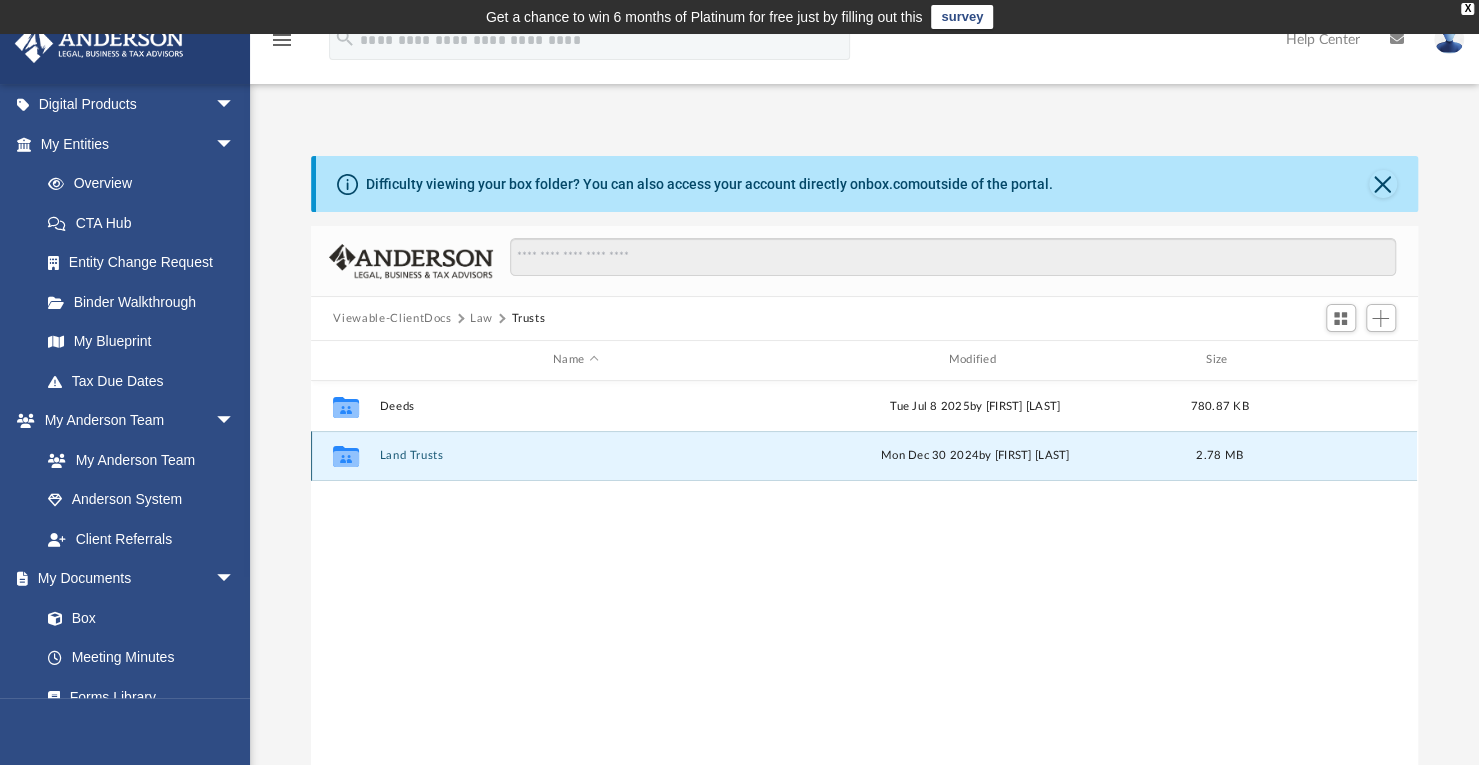 click on "Land Trusts" at bounding box center [575, 455] 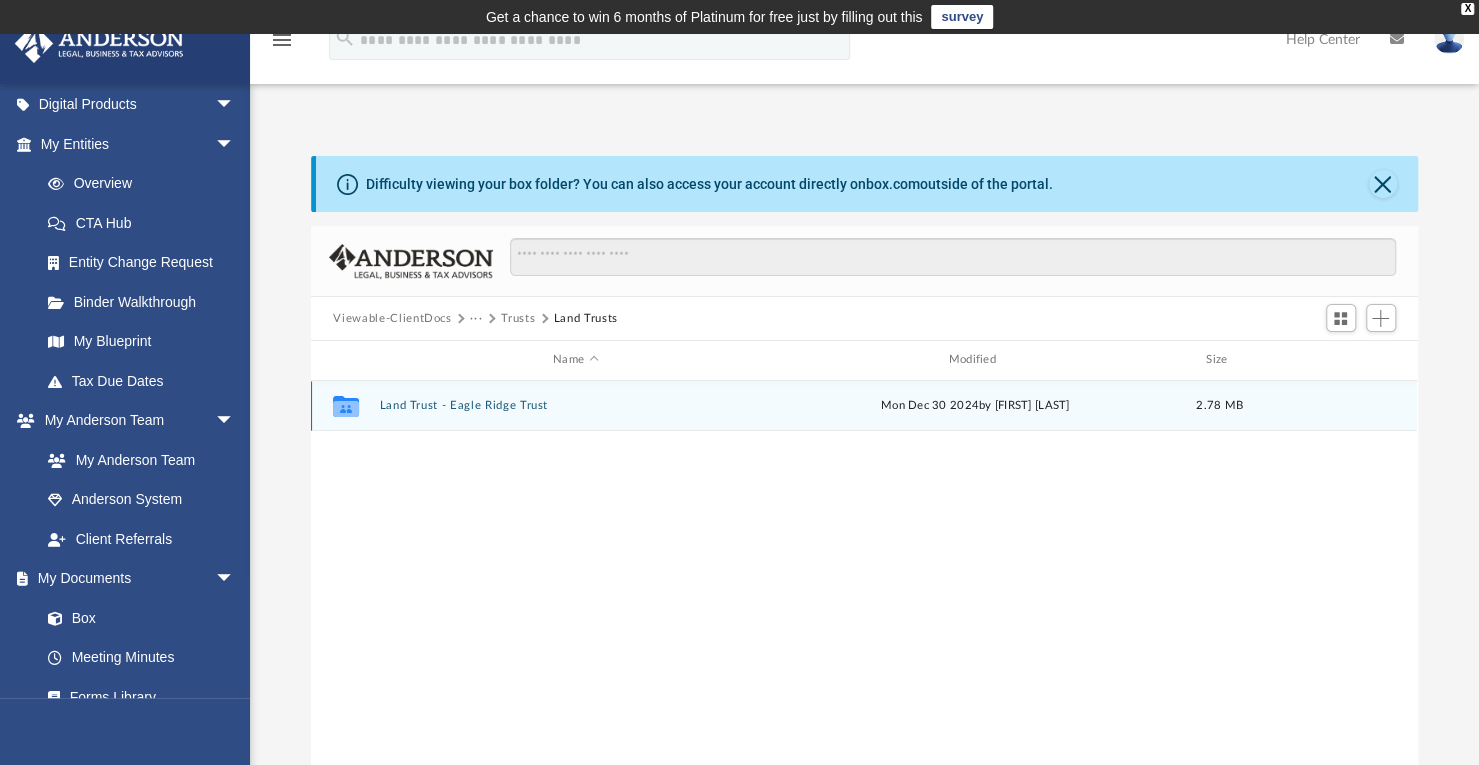 click 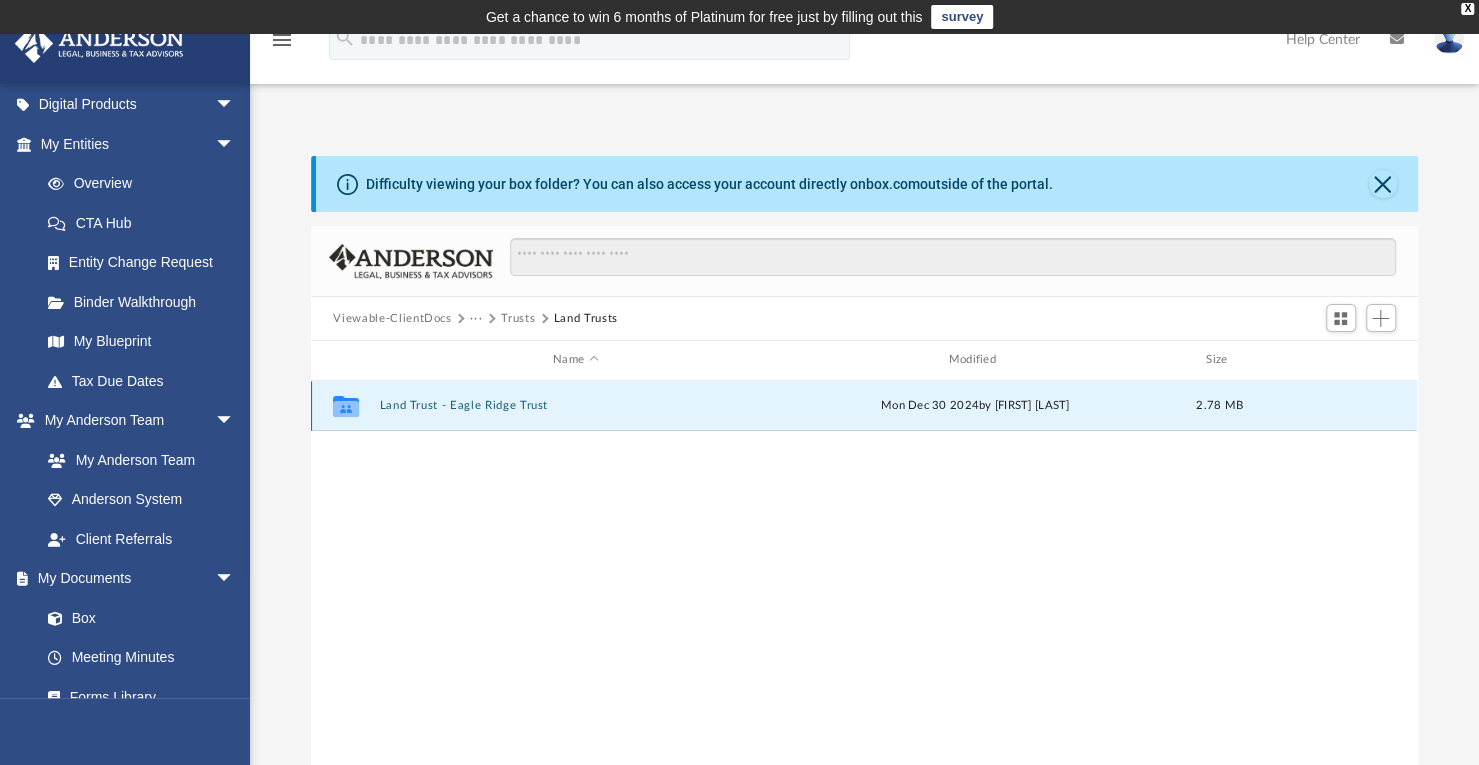 click on "Land Trust - Eagle Ridge Trust" at bounding box center (575, 405) 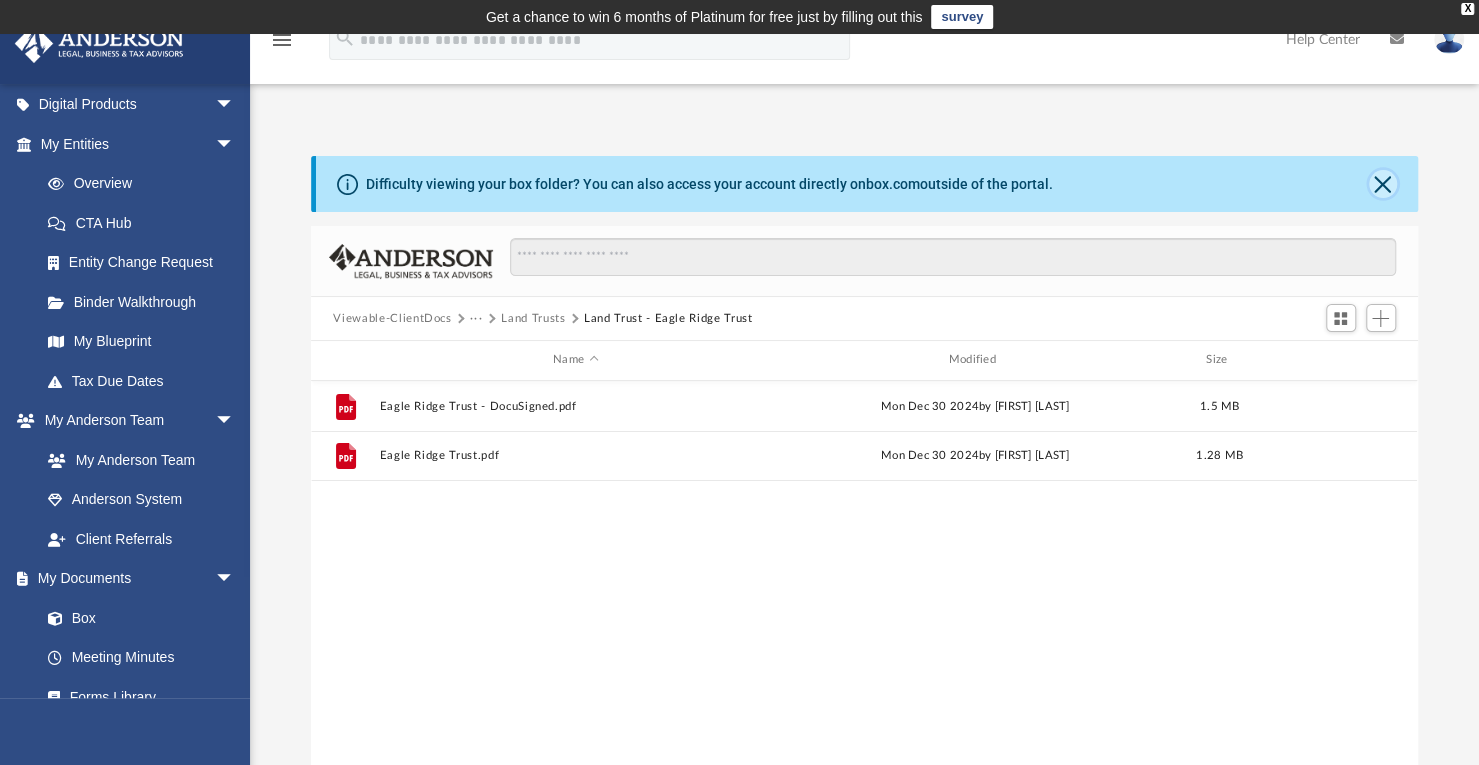 click 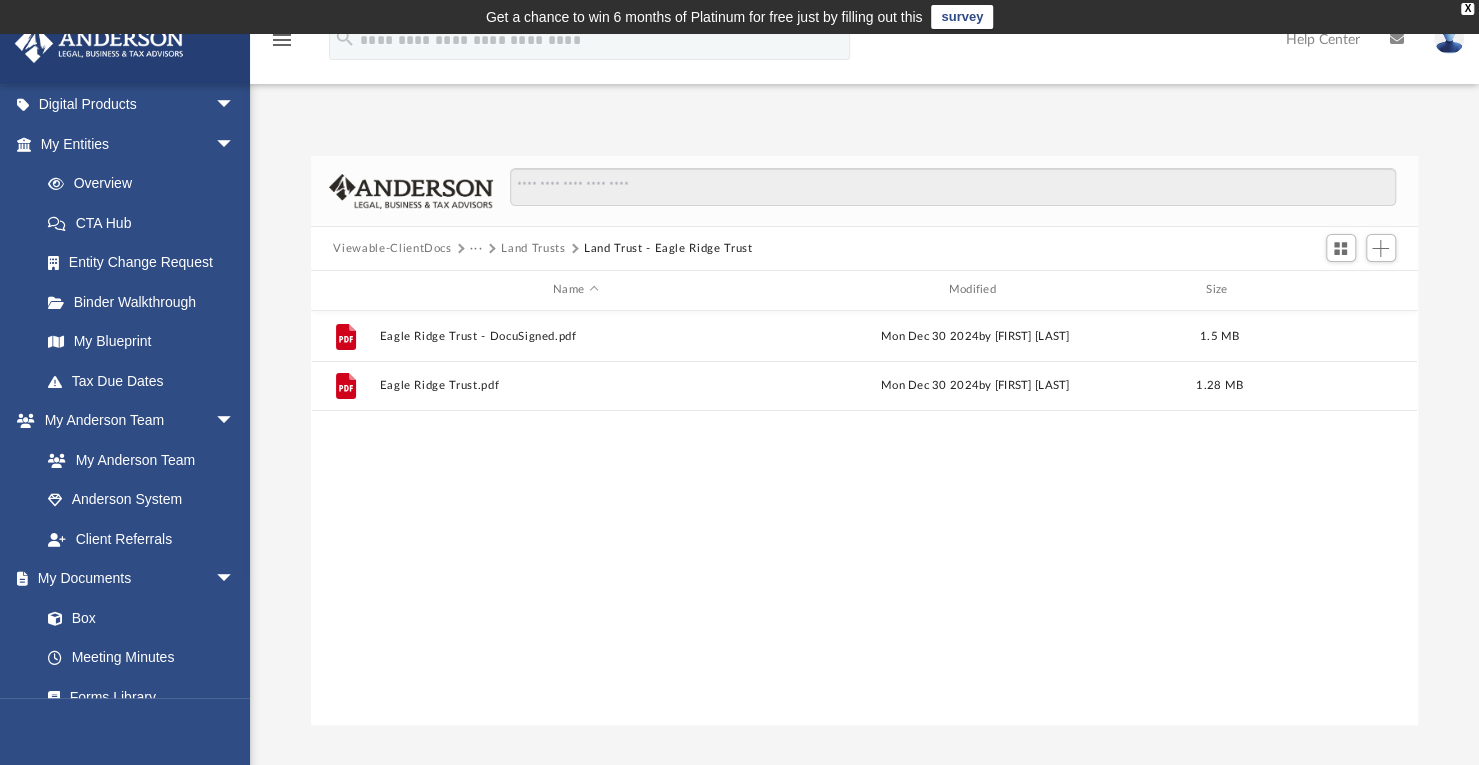 click on "Land Trusts" at bounding box center [533, 249] 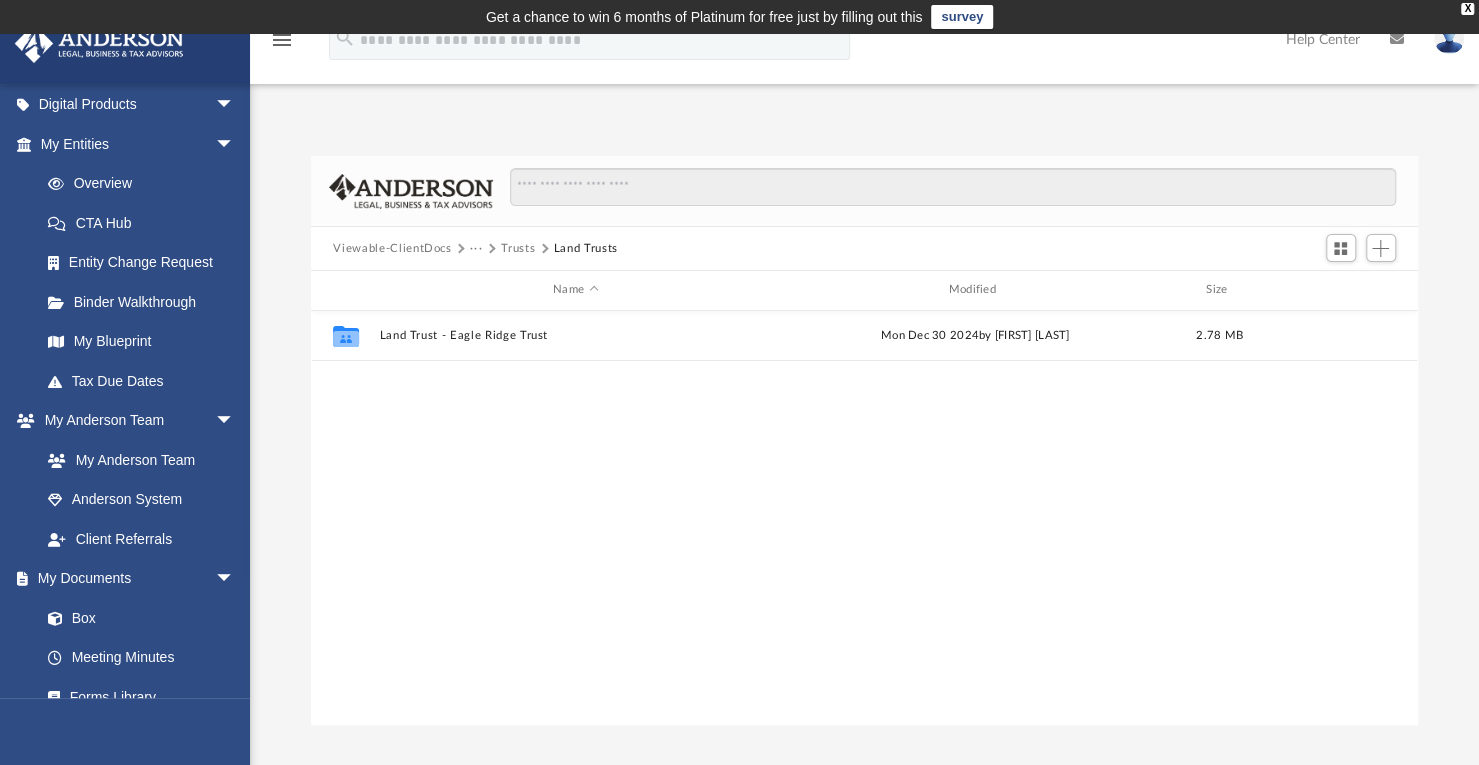 click on "Trusts" at bounding box center (518, 249) 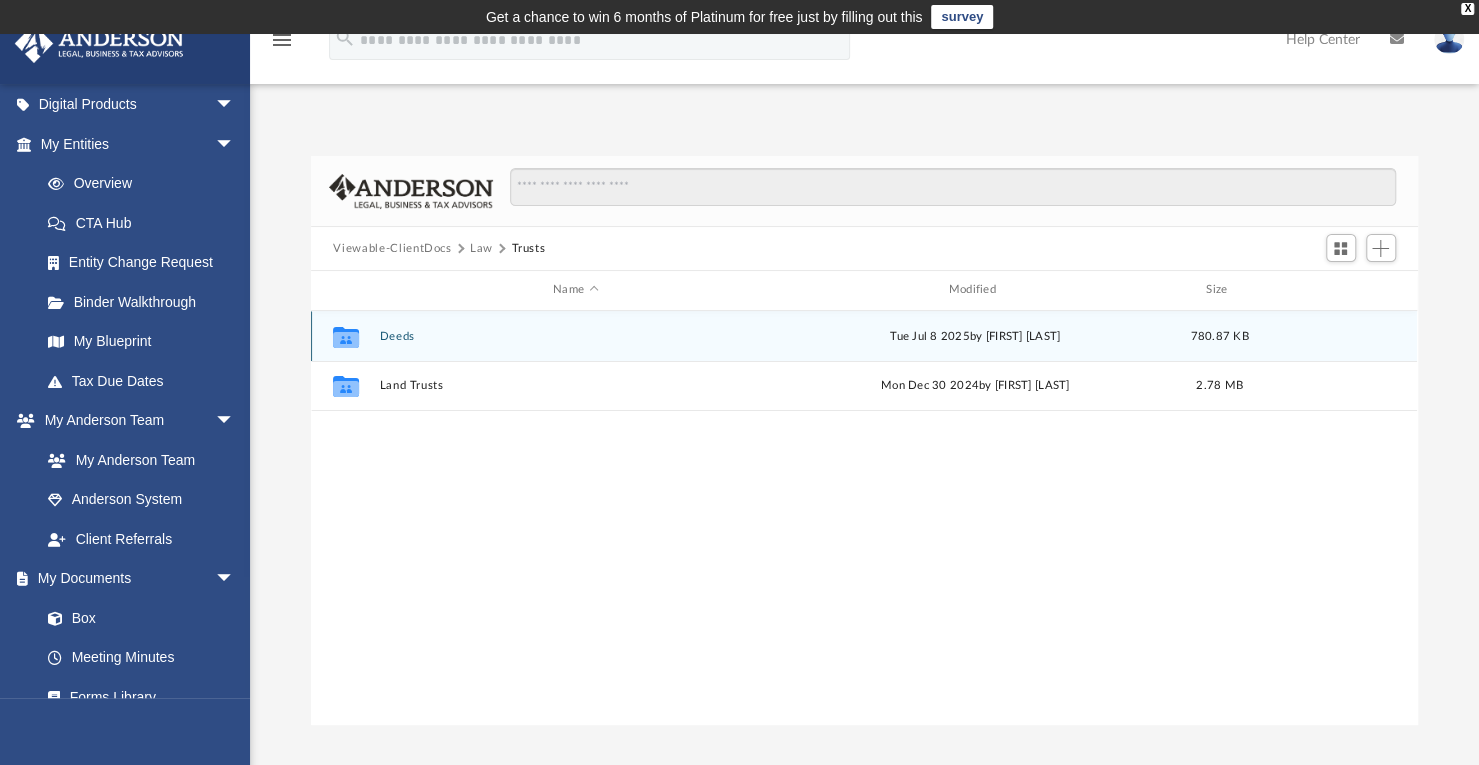 click on "Deeds" at bounding box center [575, 336] 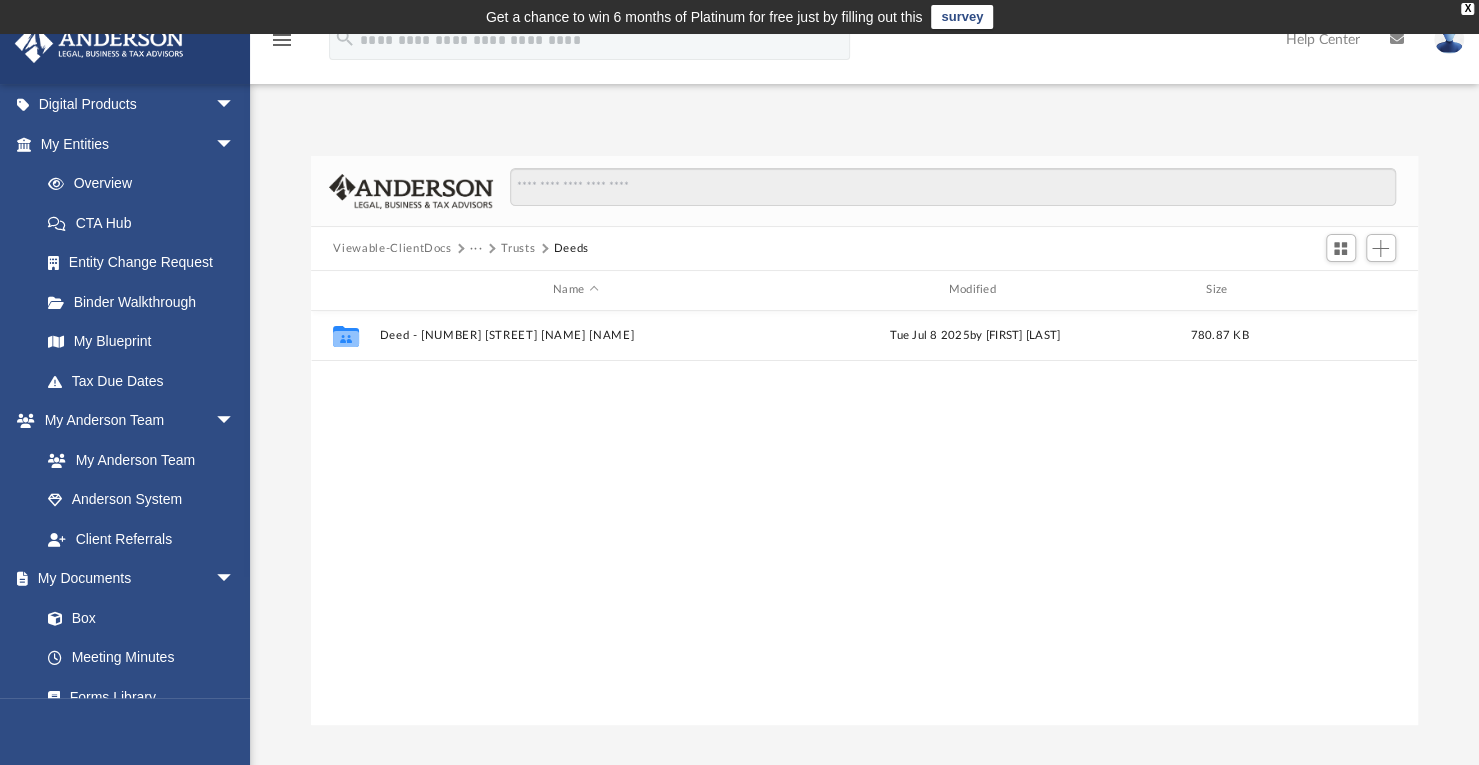 click on "Trusts" at bounding box center (518, 249) 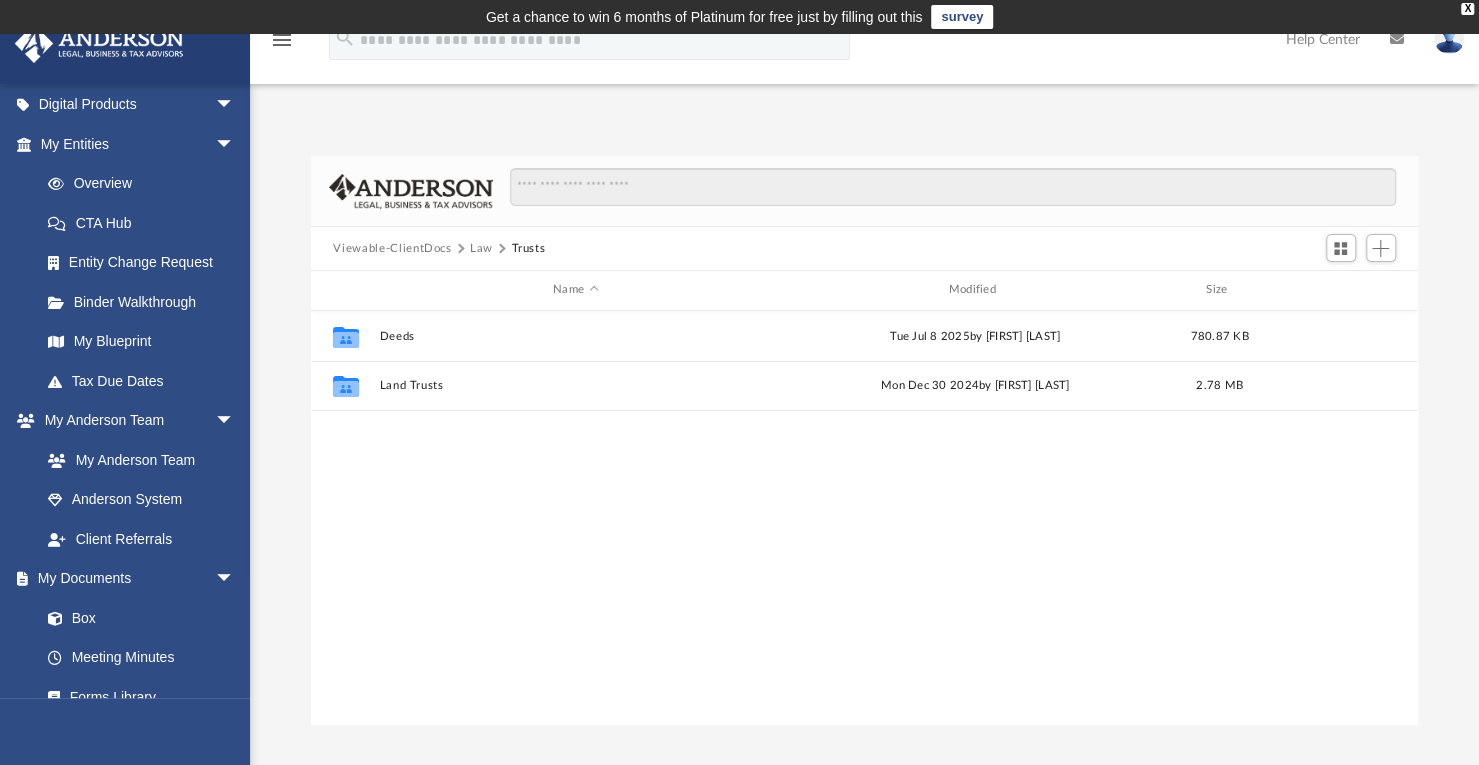 click on "Law" at bounding box center (481, 249) 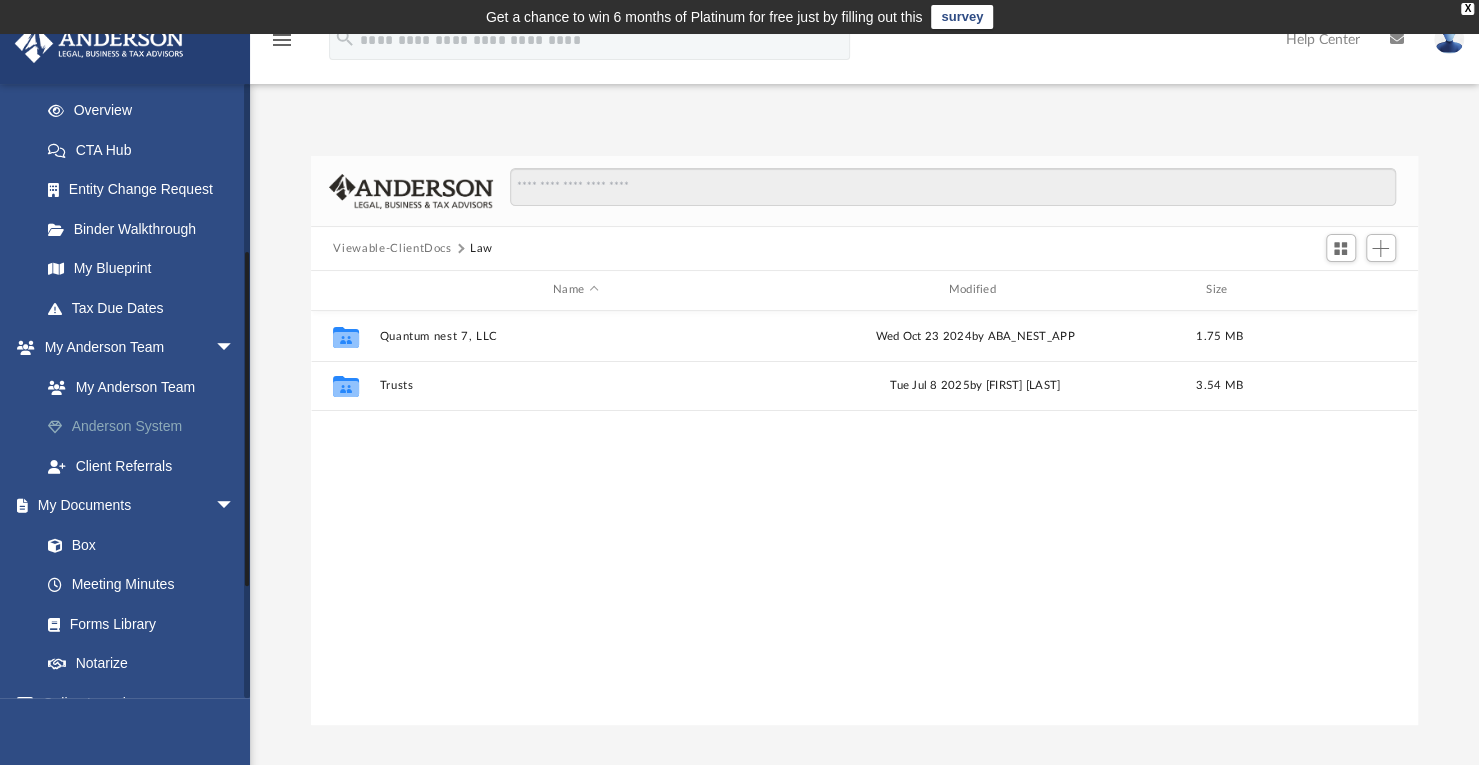 scroll, scrollTop: 302, scrollLeft: 0, axis: vertical 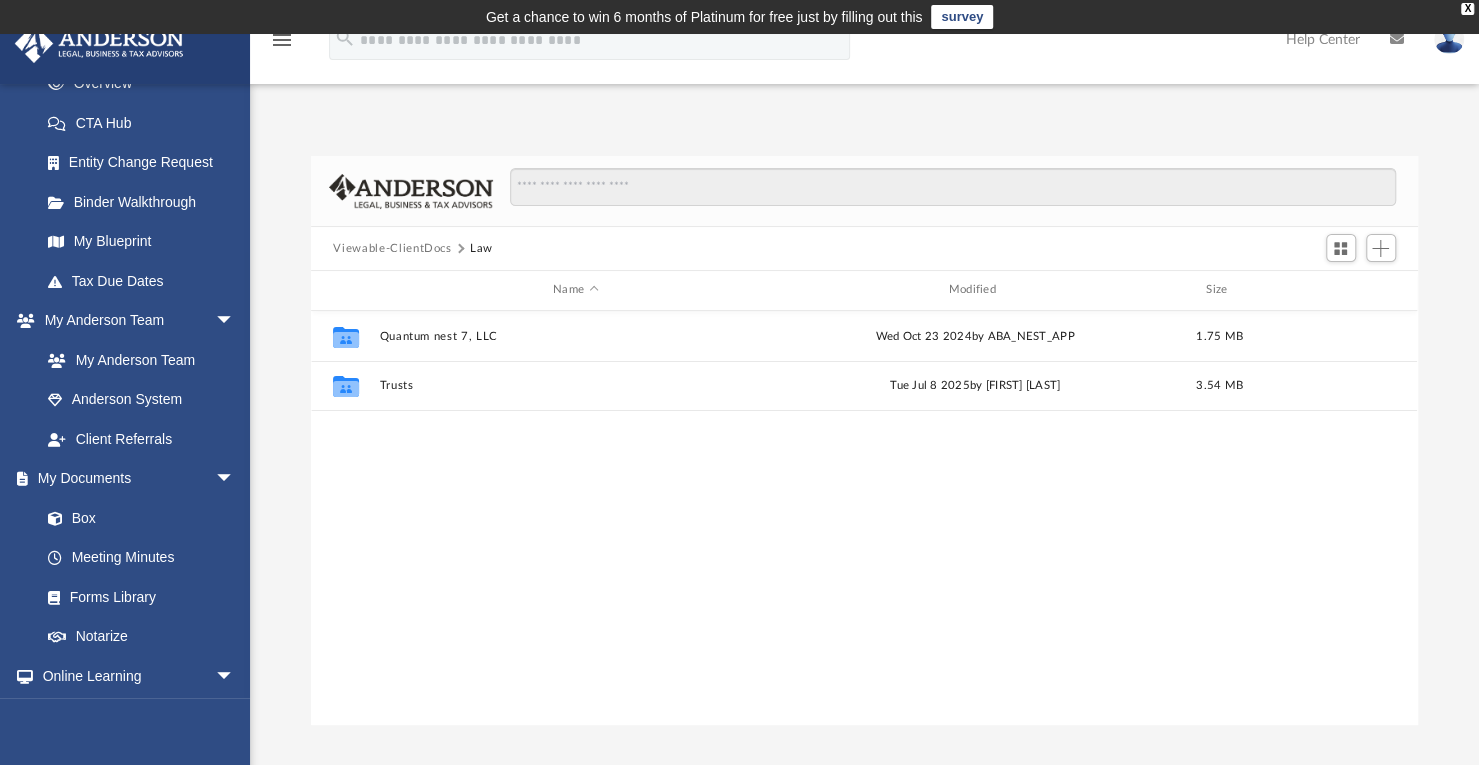 click on "Viewable-ClientDocs" at bounding box center [392, 249] 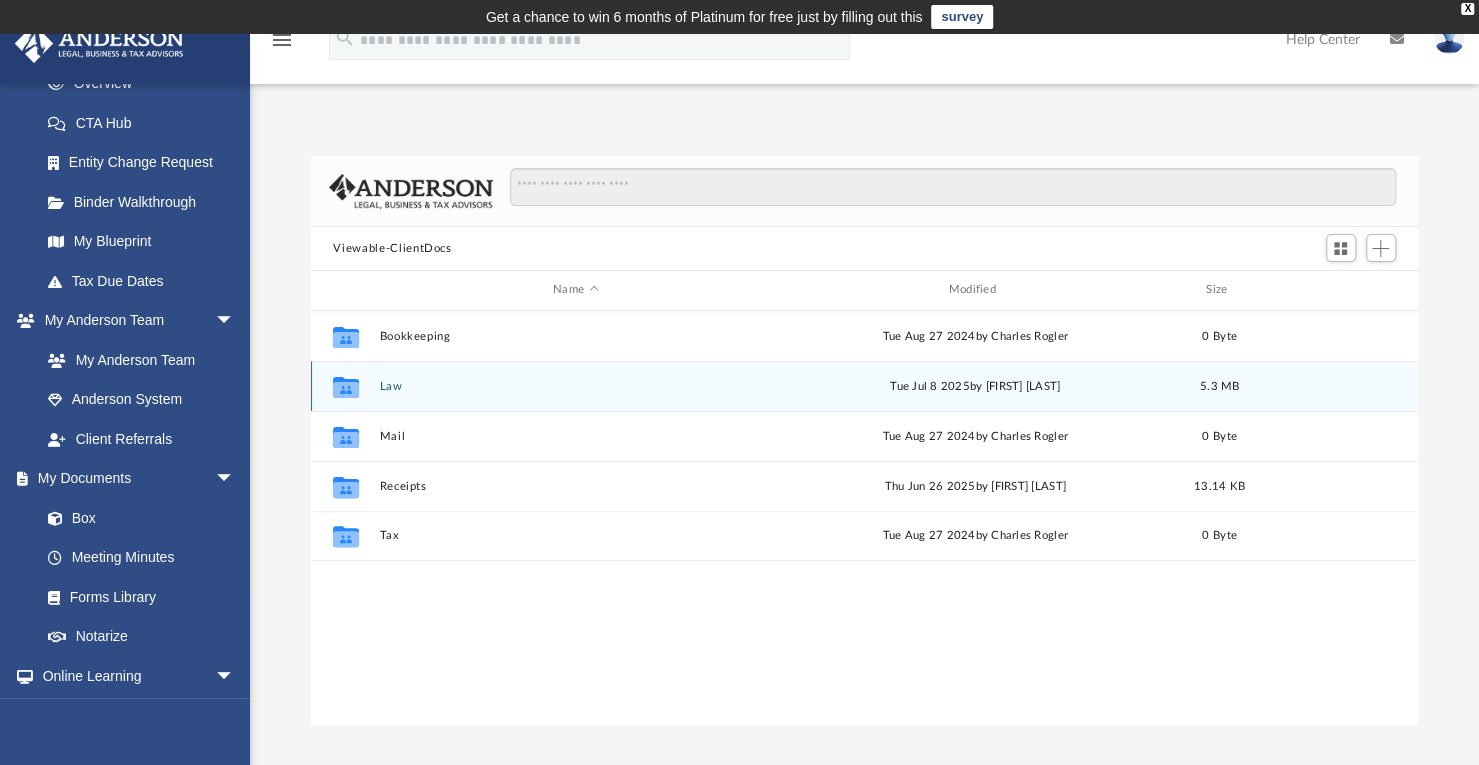 click on "Law" at bounding box center (575, 386) 